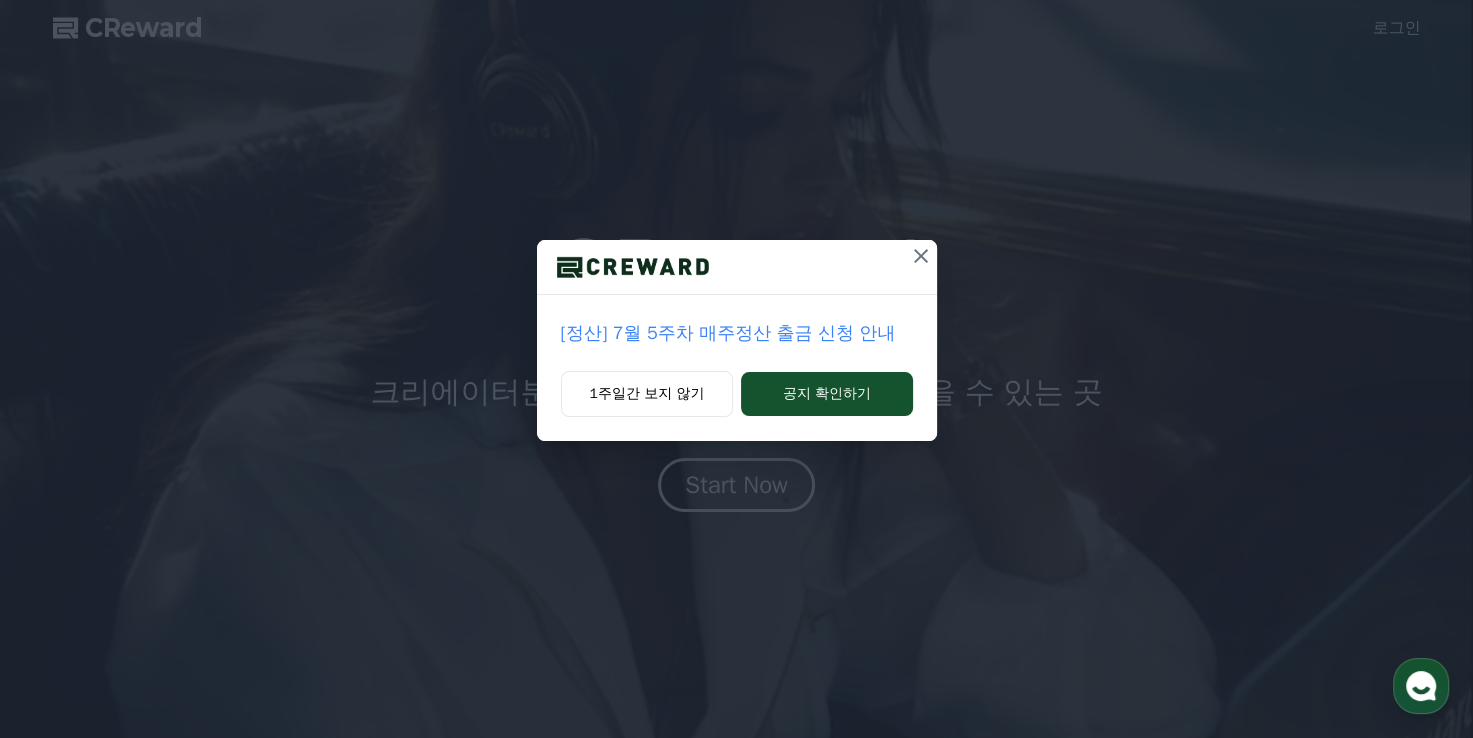 scroll, scrollTop: 0, scrollLeft: 0, axis: both 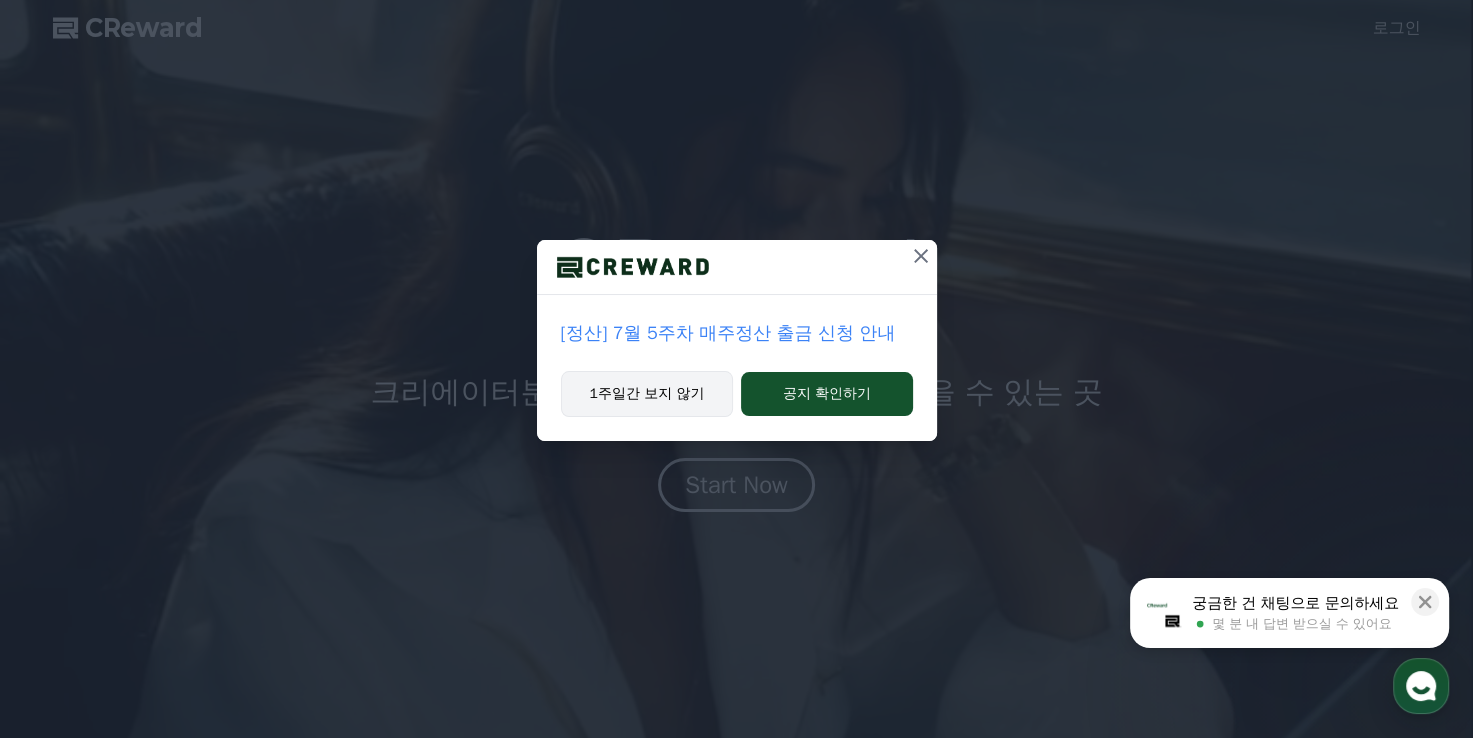 click on "1주일간 보지 않기" at bounding box center (647, 394) 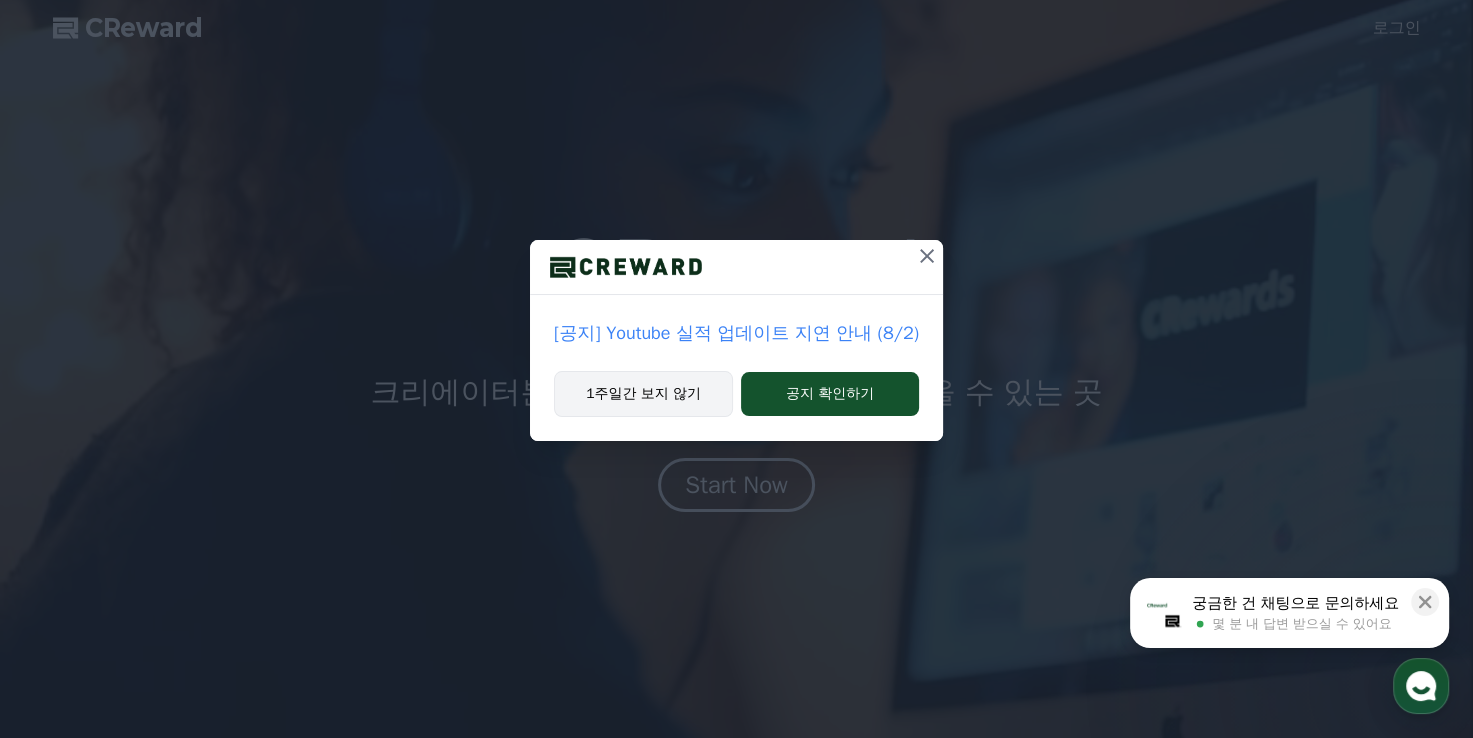 click on "1주일간 보지 않기" at bounding box center [643, 394] 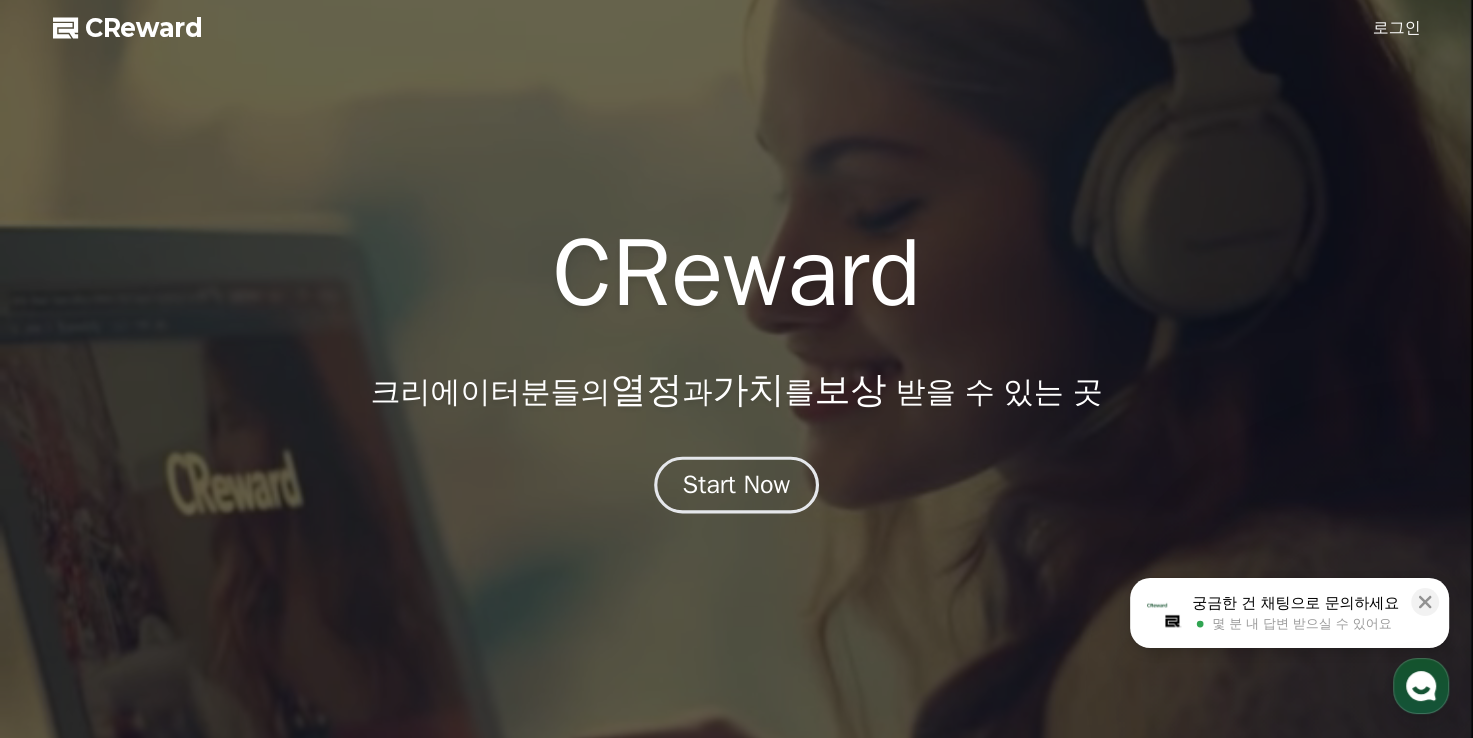 click on "Start Now" at bounding box center (737, 485) 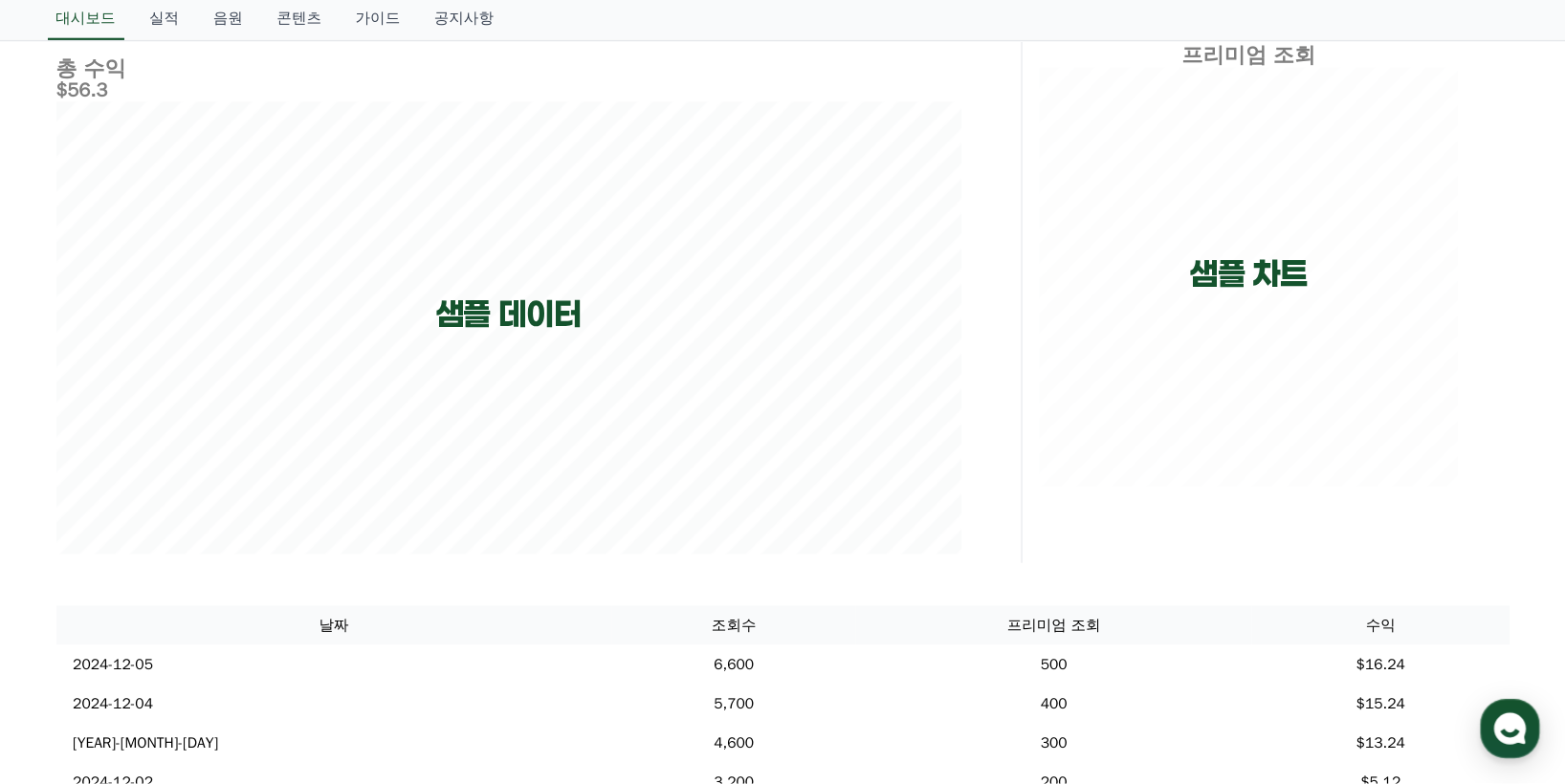 scroll, scrollTop: 0, scrollLeft: 0, axis: both 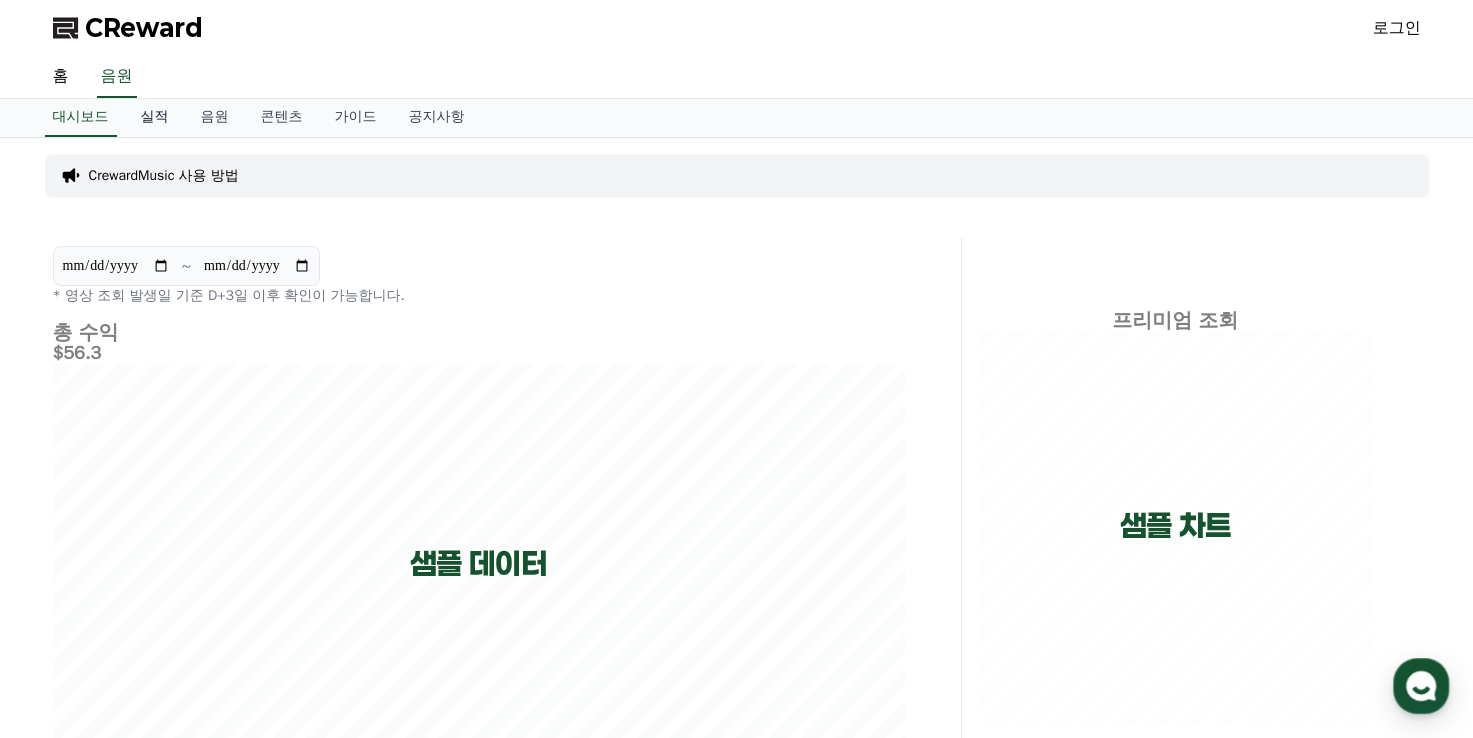click on "실적" at bounding box center (155, 118) 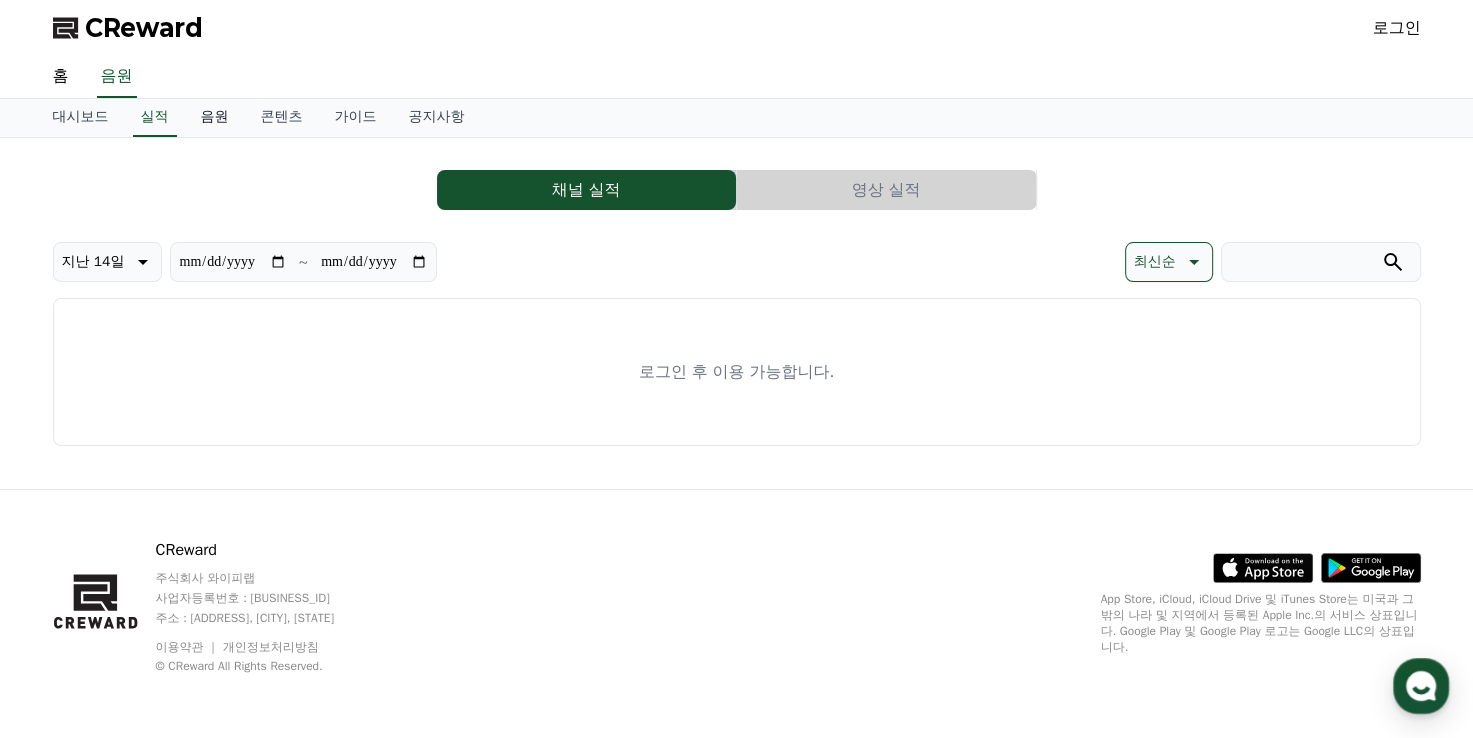 click on "음원" at bounding box center (215, 118) 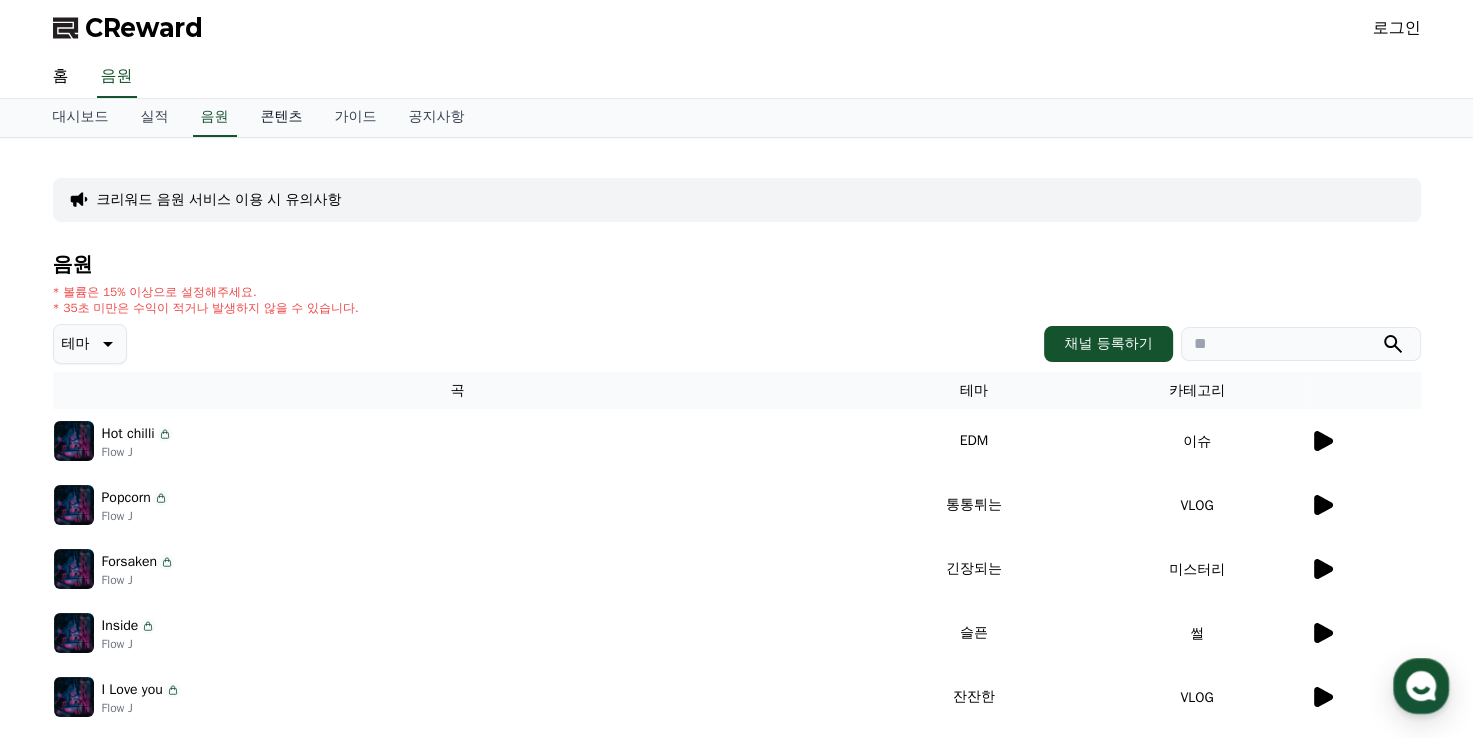 click on "콘텐츠" at bounding box center [282, 118] 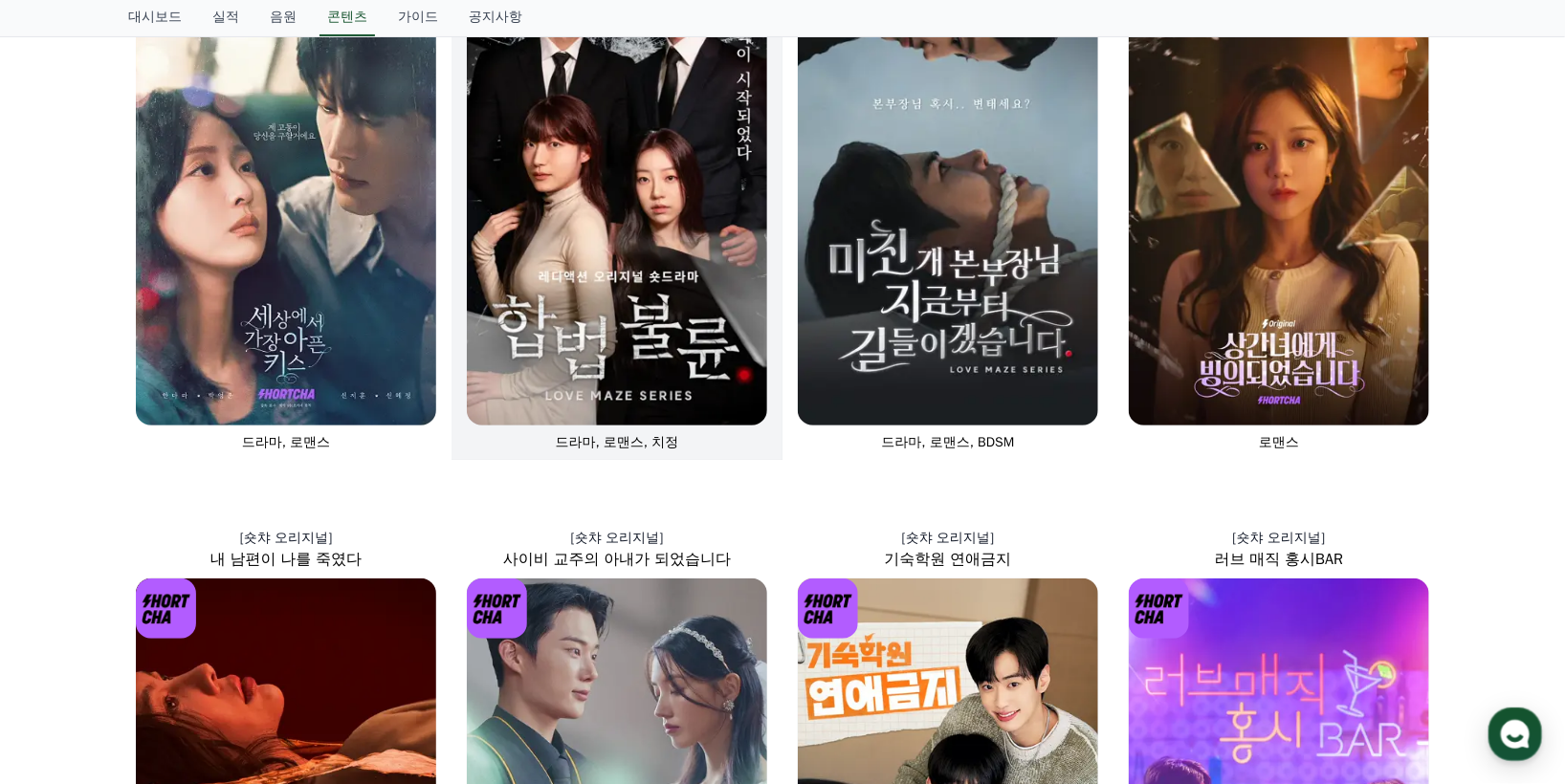 scroll, scrollTop: 0, scrollLeft: 0, axis: both 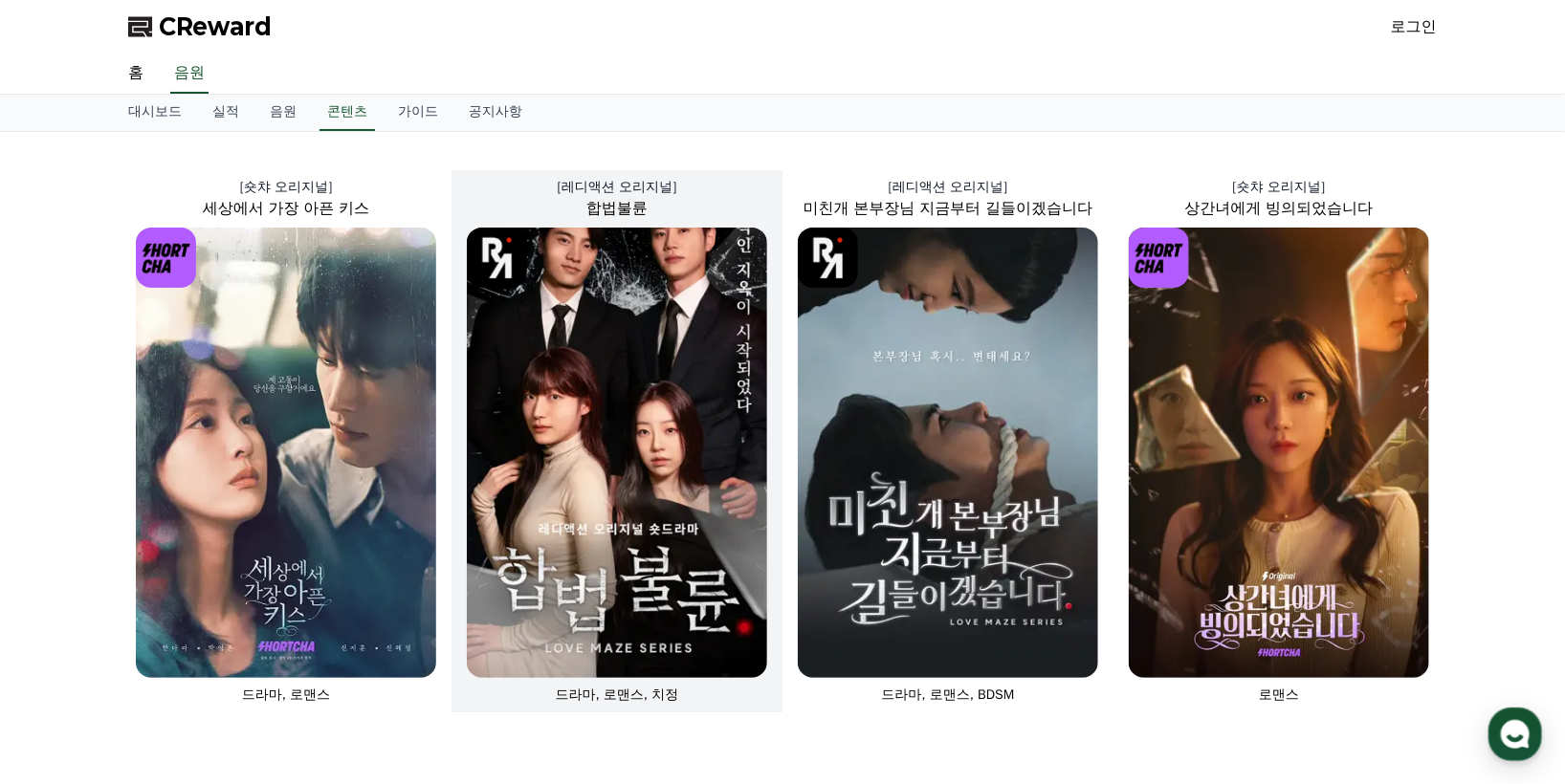 click at bounding box center [617, 452] 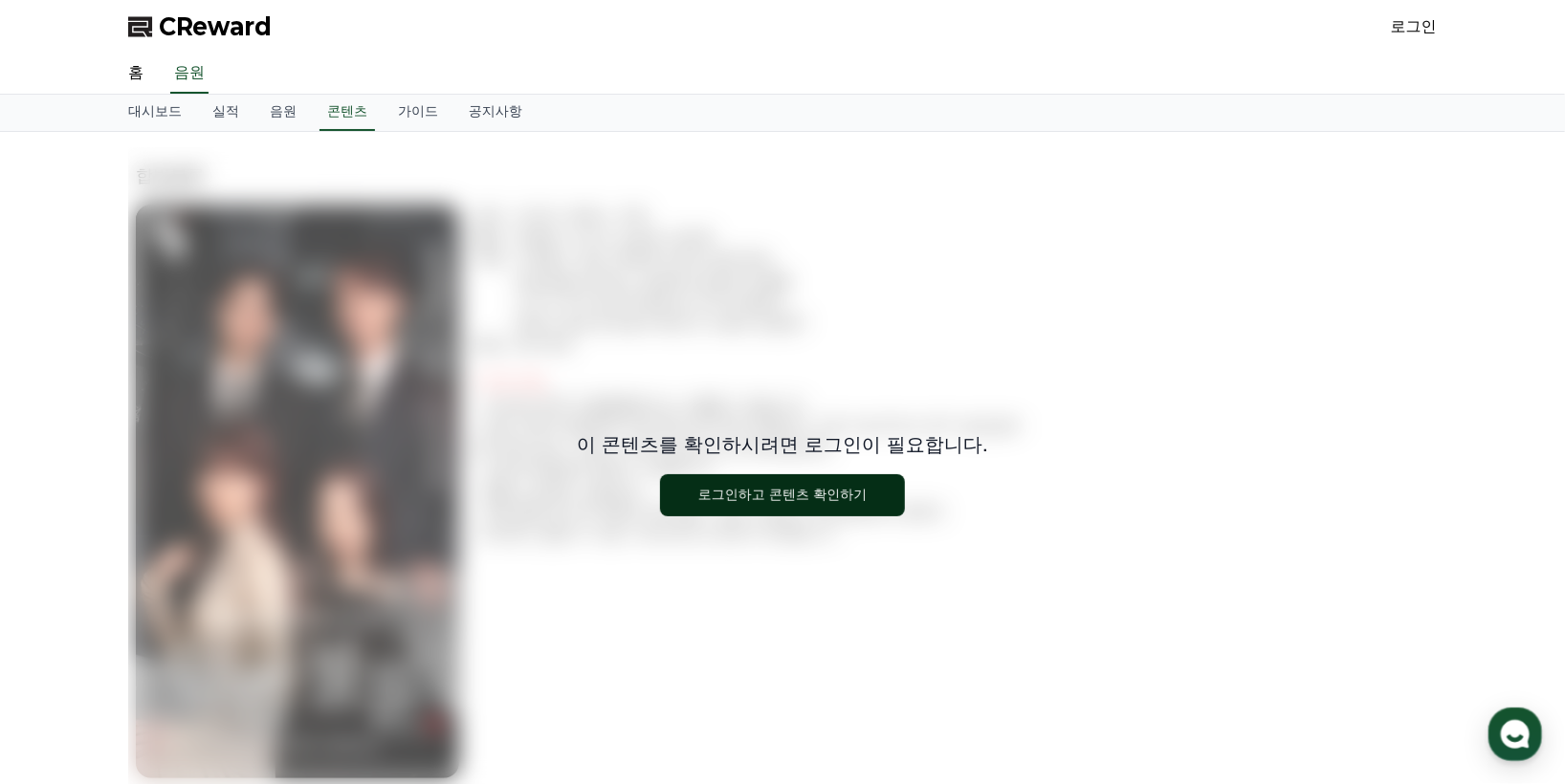 click on "로그인하고 콘텐츠 확인하기" at bounding box center (782, 495) 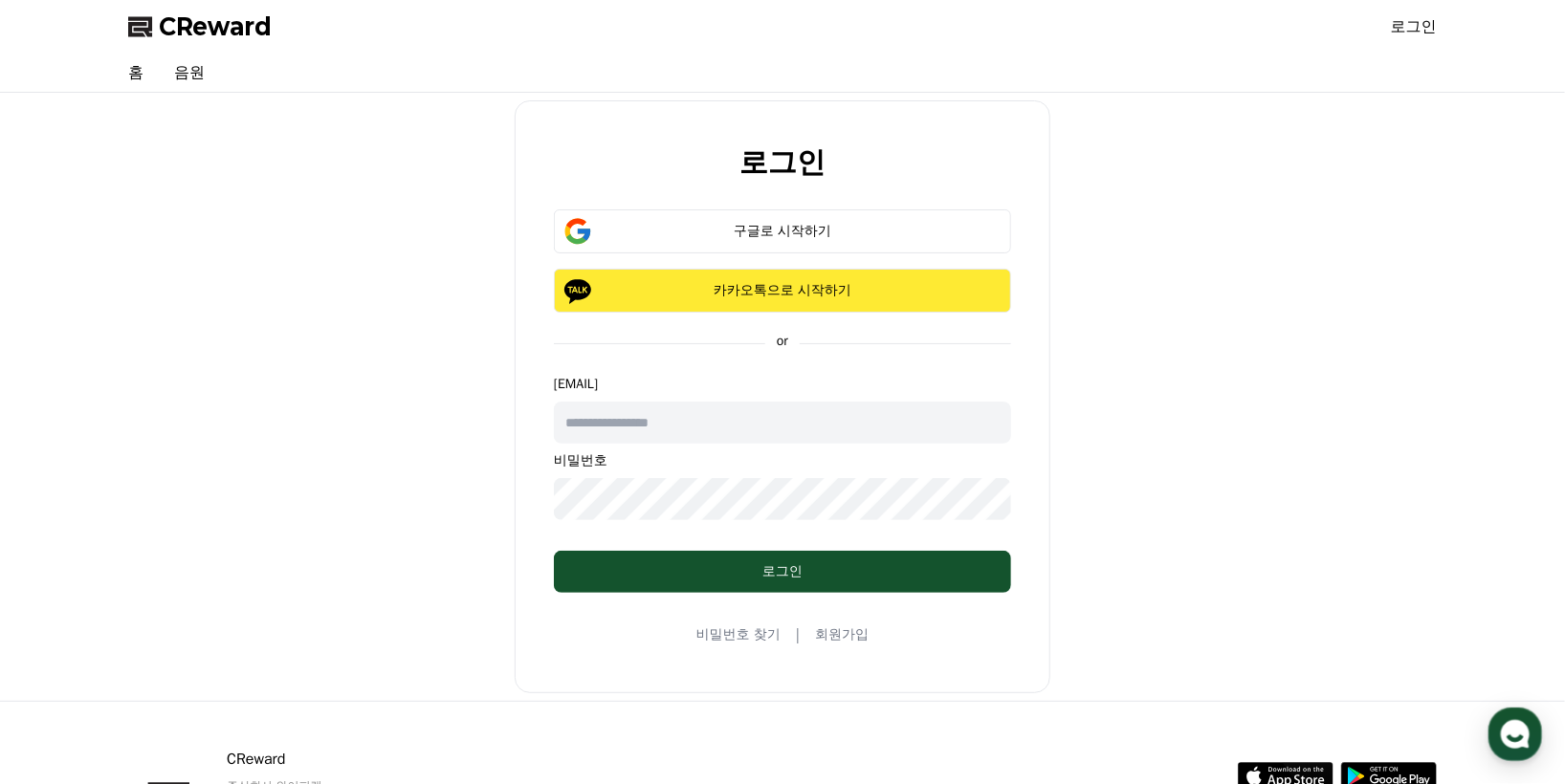 click on "카카오톡으로 시작하기" at bounding box center [782, 291] 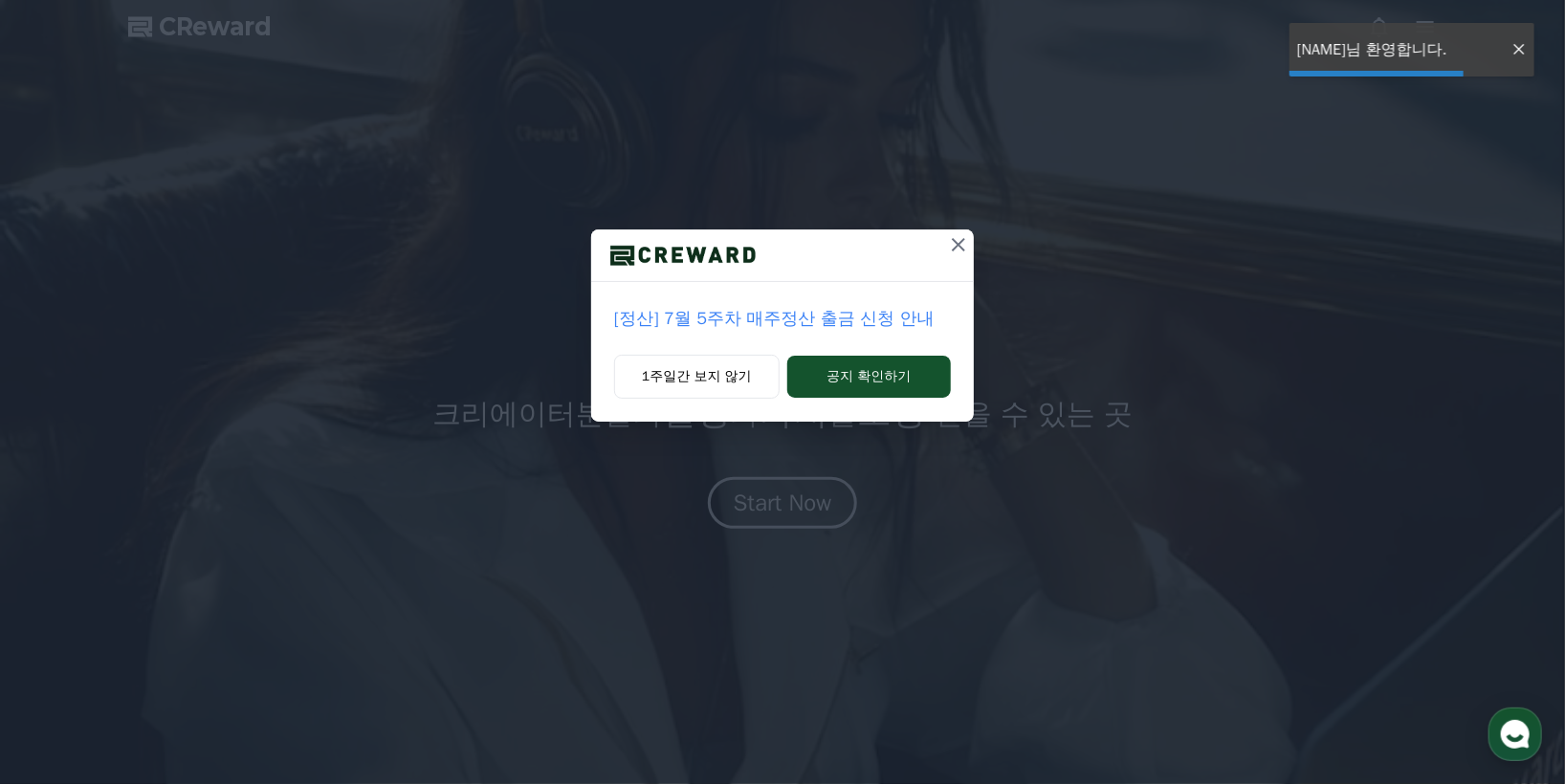 scroll, scrollTop: 0, scrollLeft: 0, axis: both 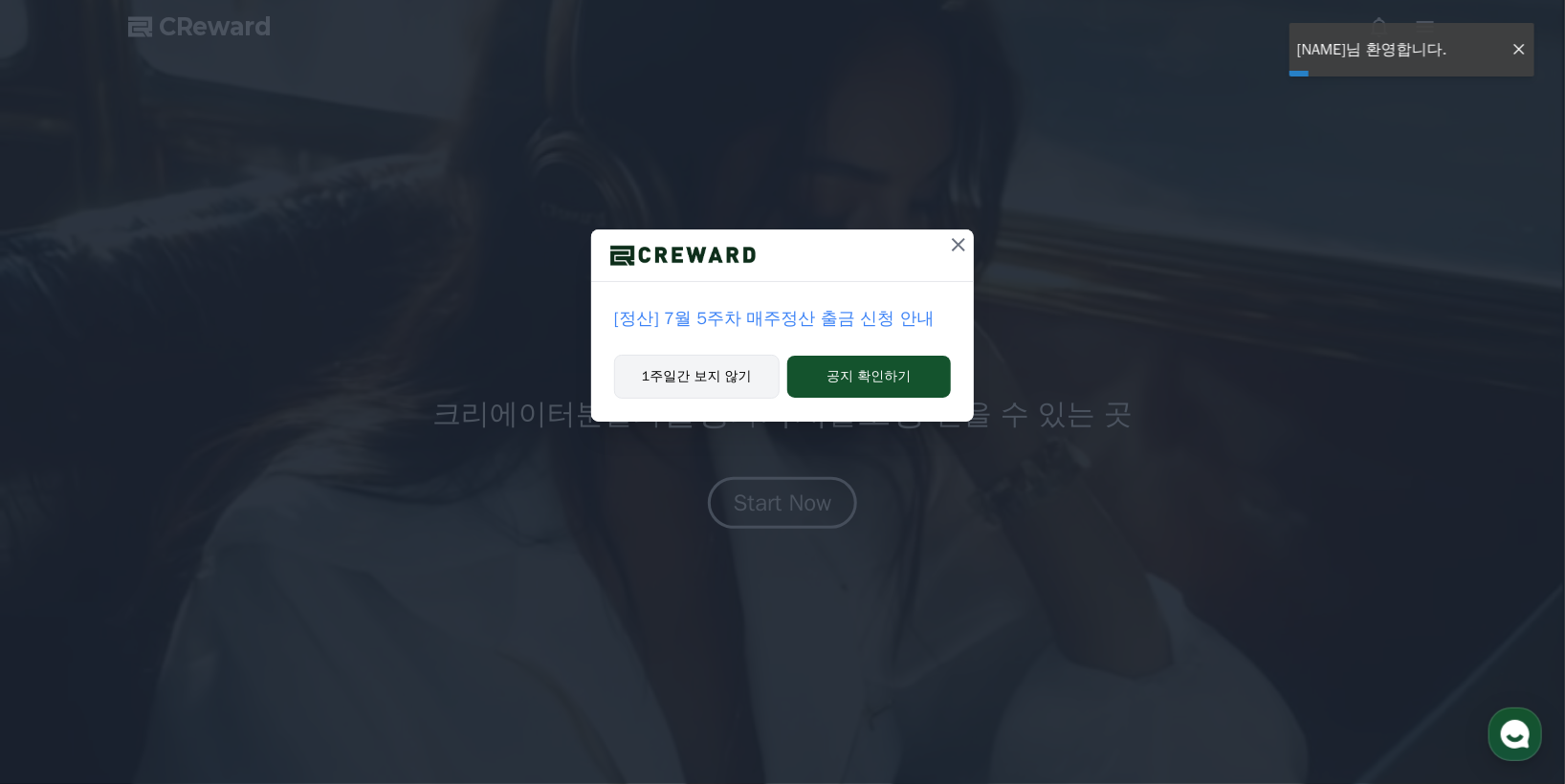 click on "1주일간 보지 않기" at bounding box center [696, 377] 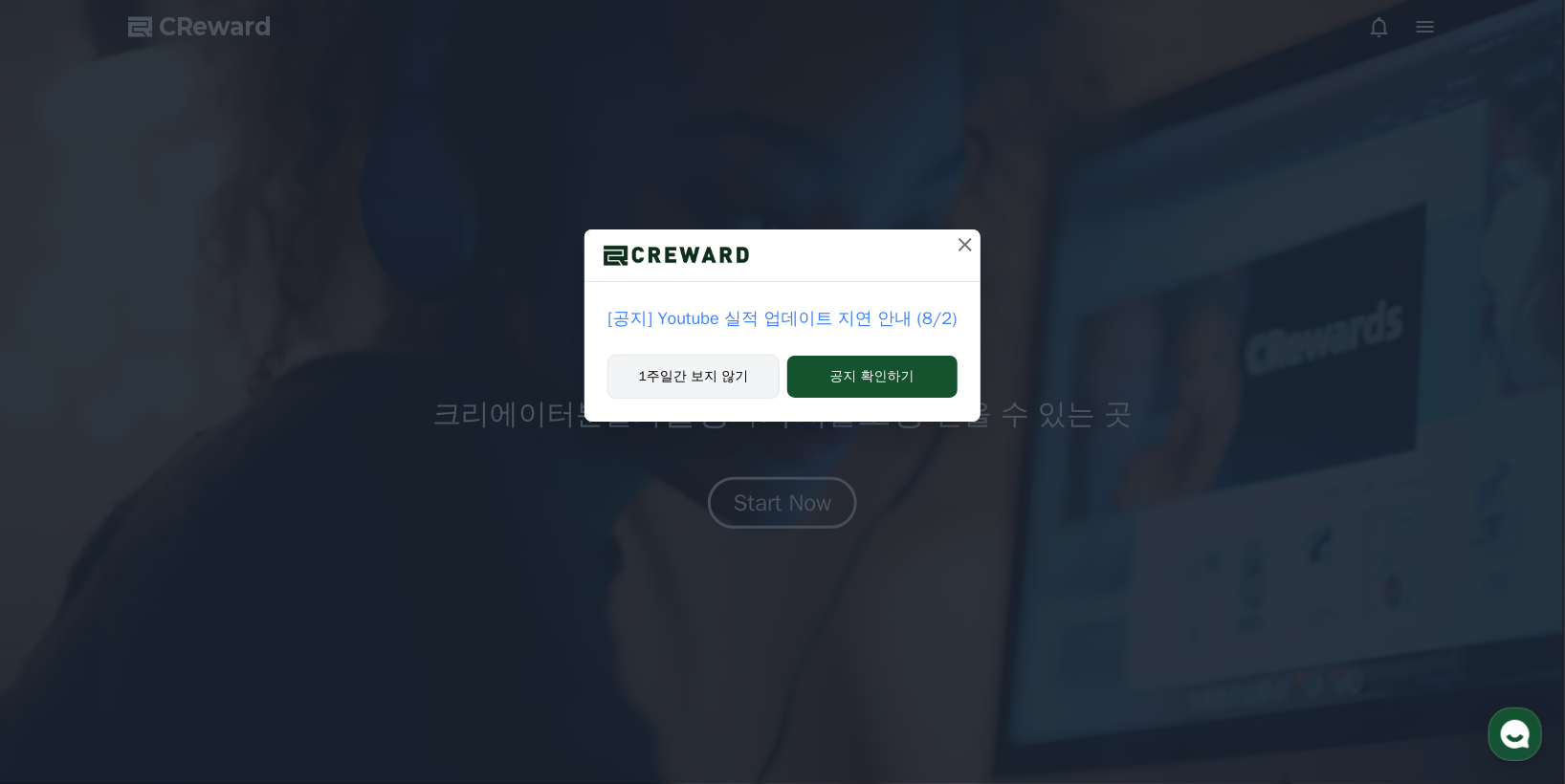 click on "1주일간 보지 않기" at bounding box center [693, 377] 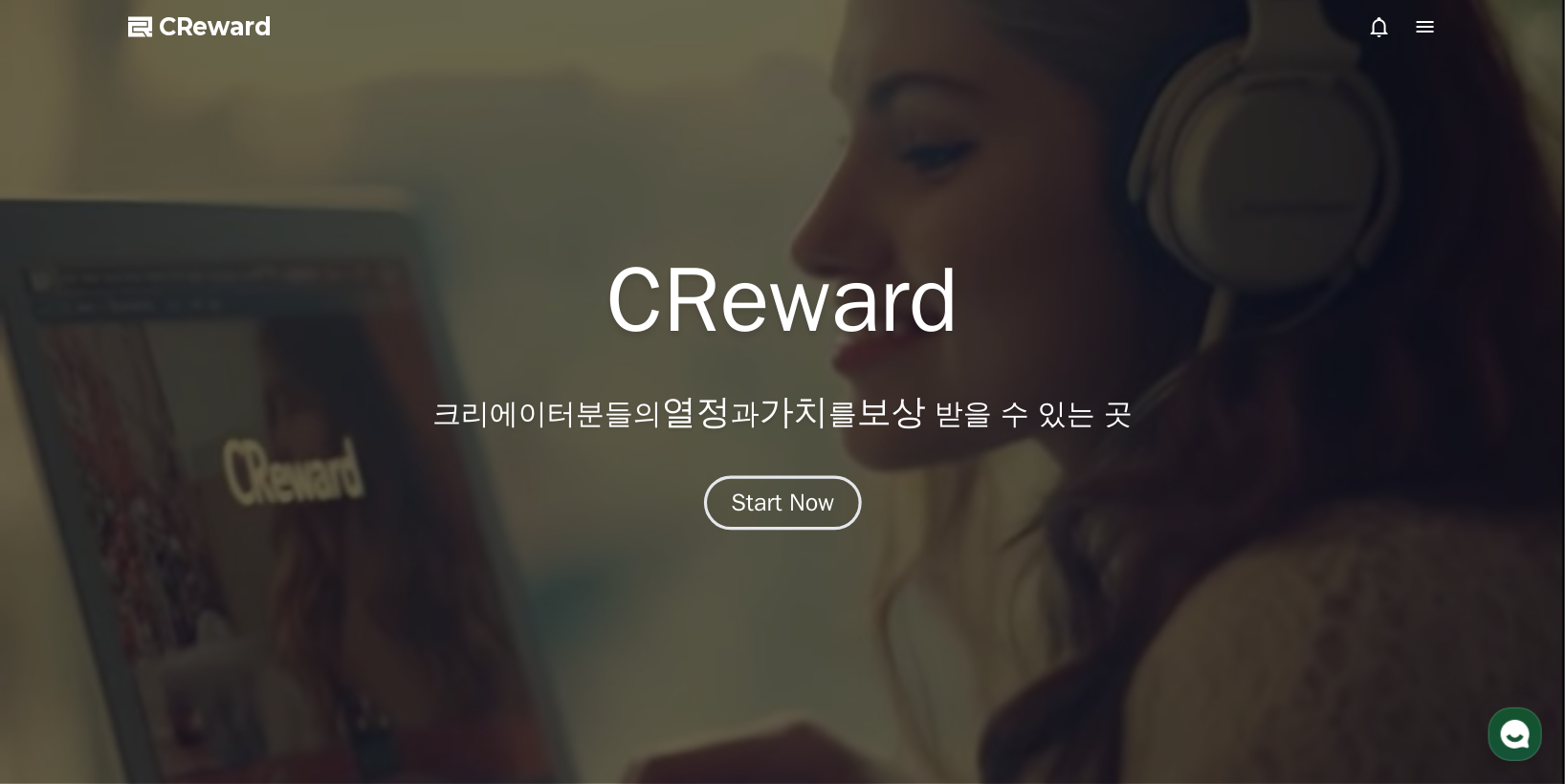 click on "Start Now" at bounding box center (782, 503) 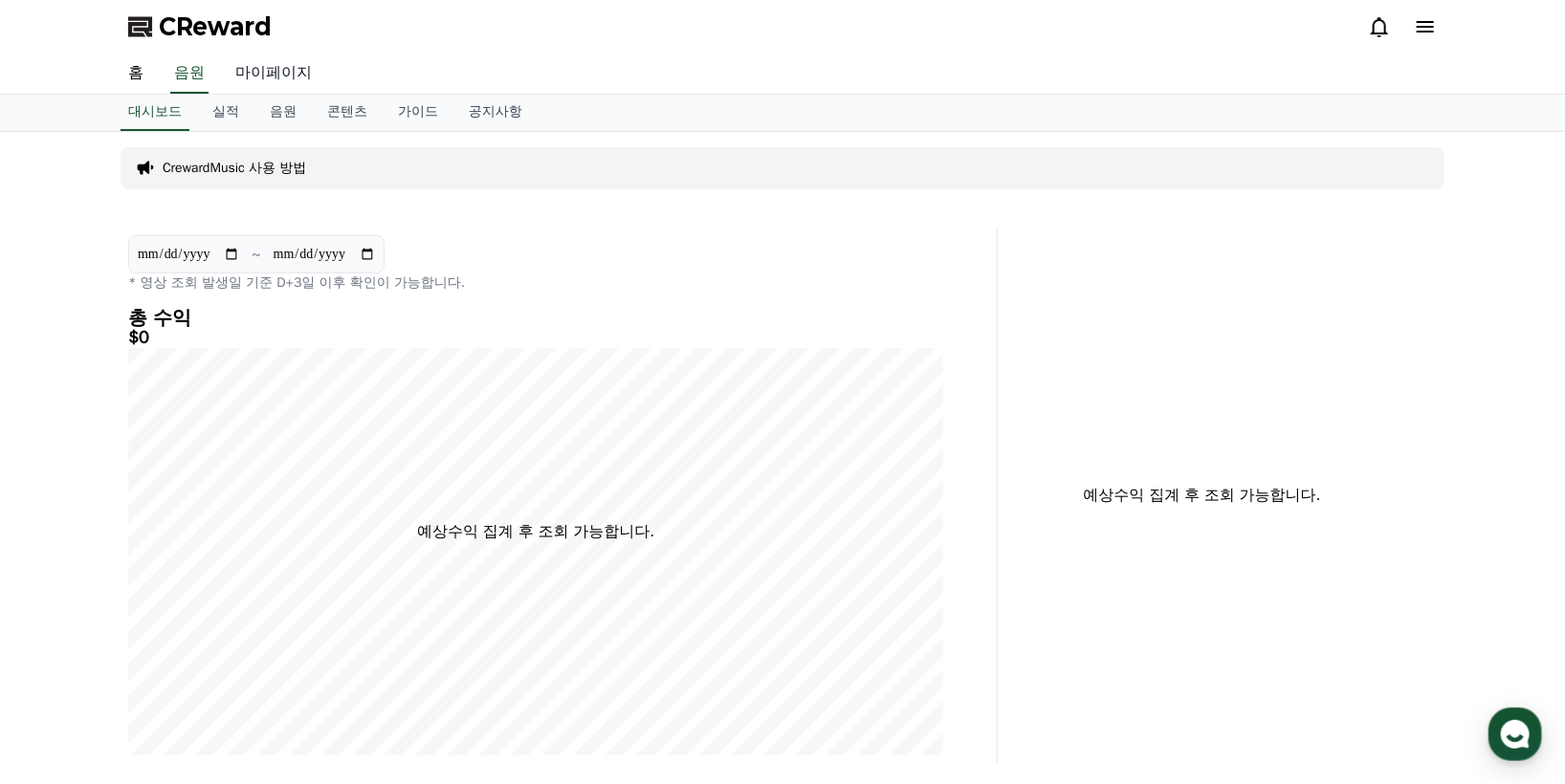 click on "마이페이지" at bounding box center [274, 74] 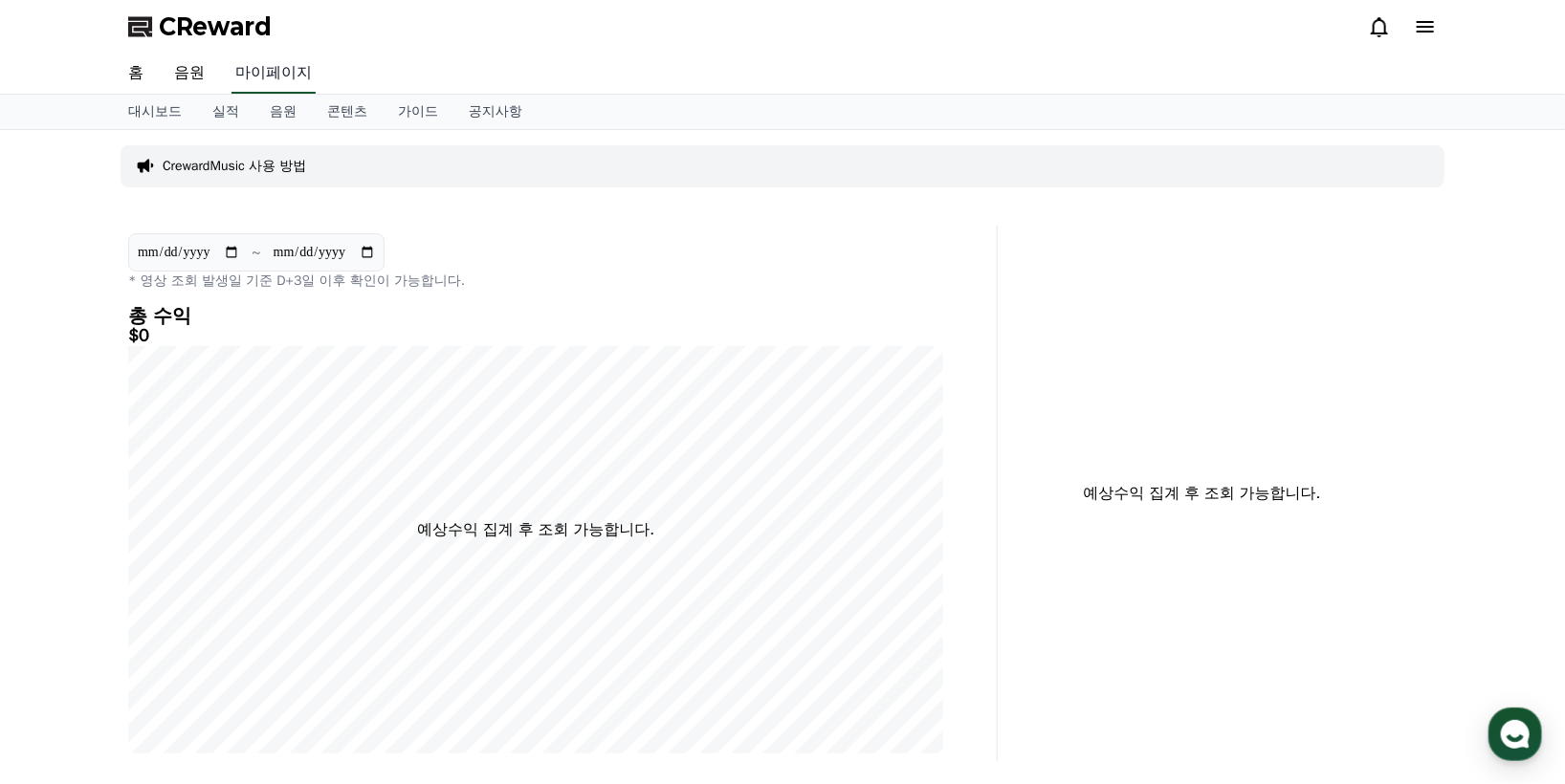 select on "**********" 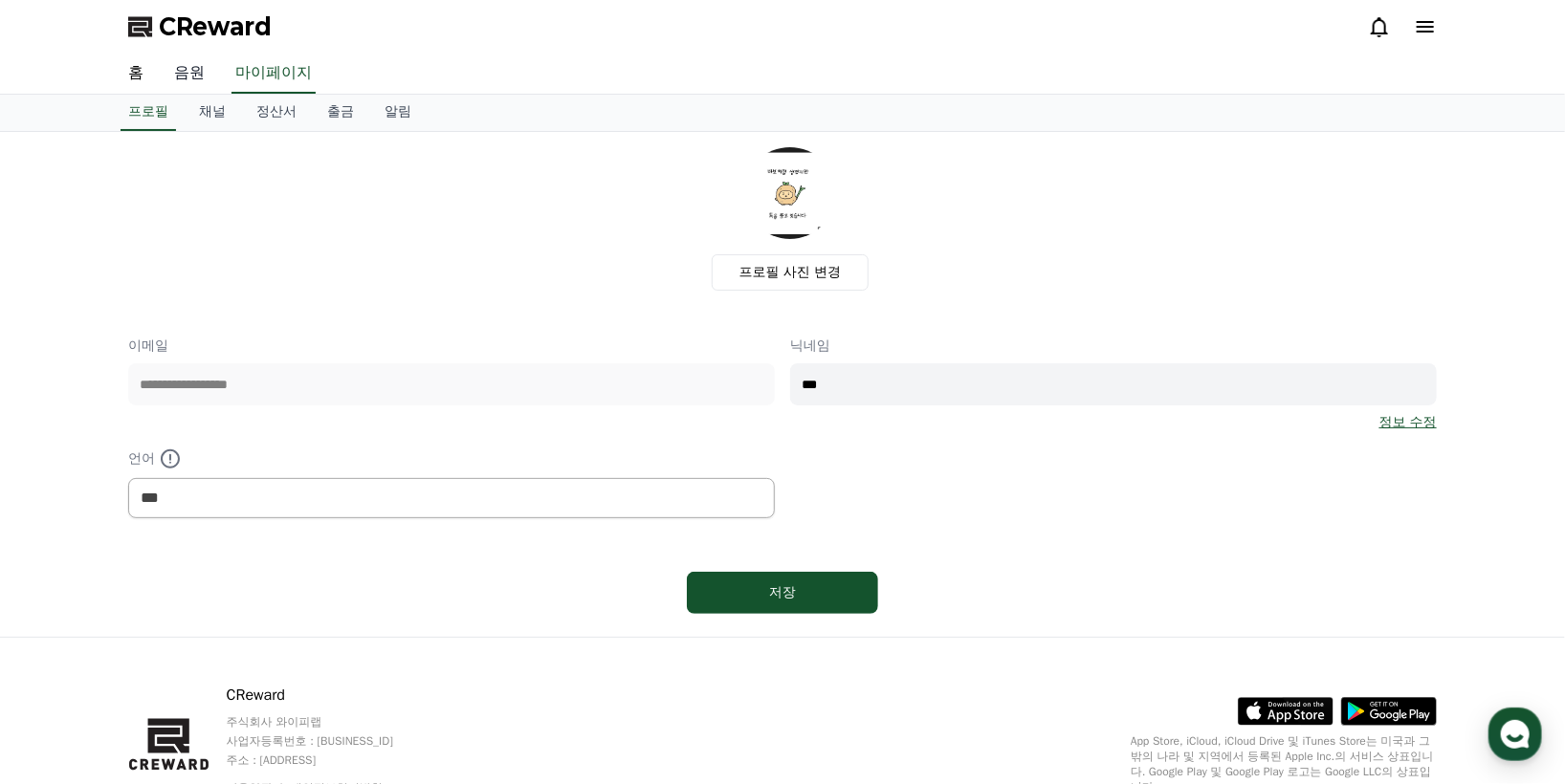 click on "음원" at bounding box center [189, 74] 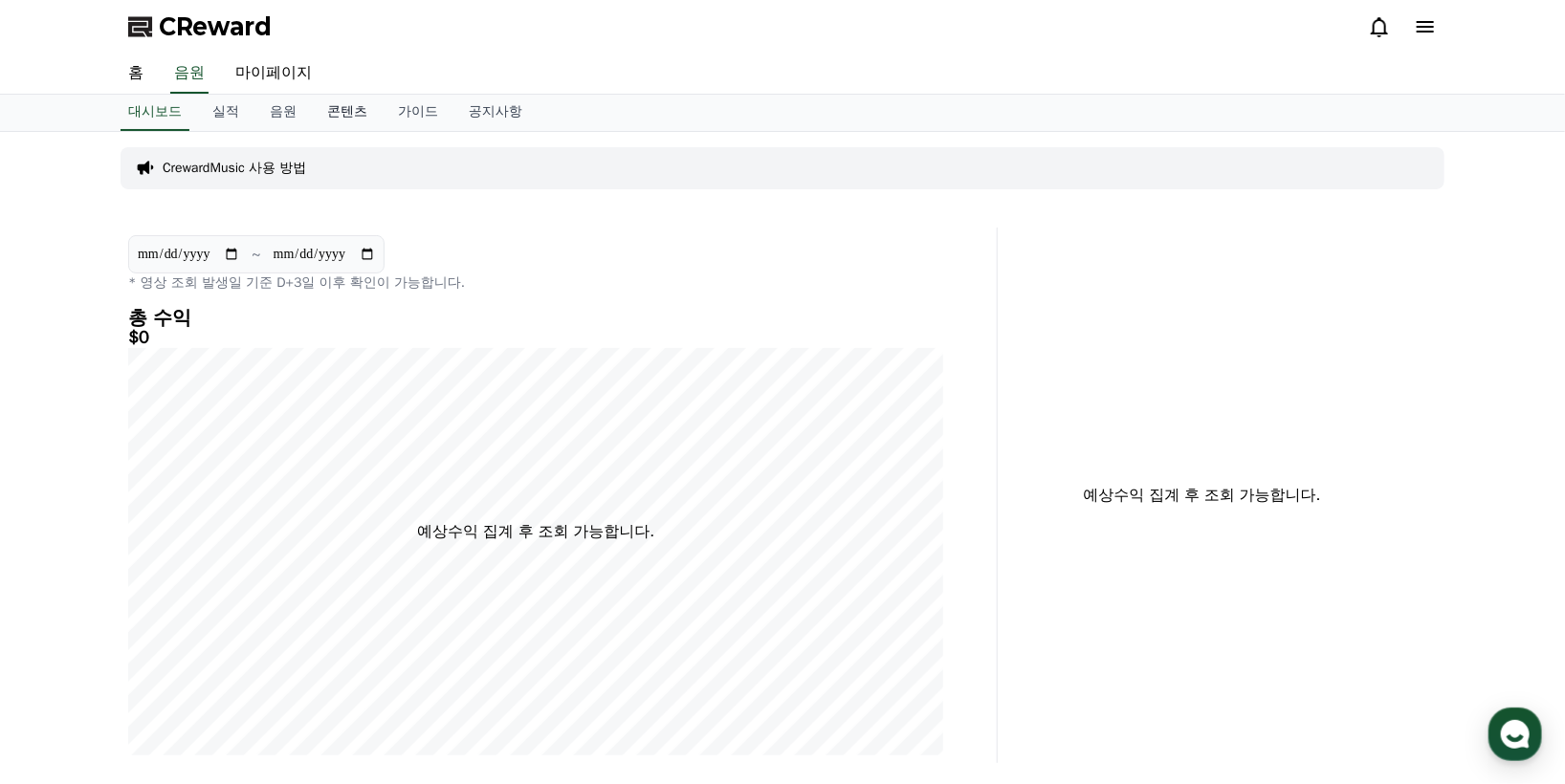 click on "콘텐츠" at bounding box center [347, 113] 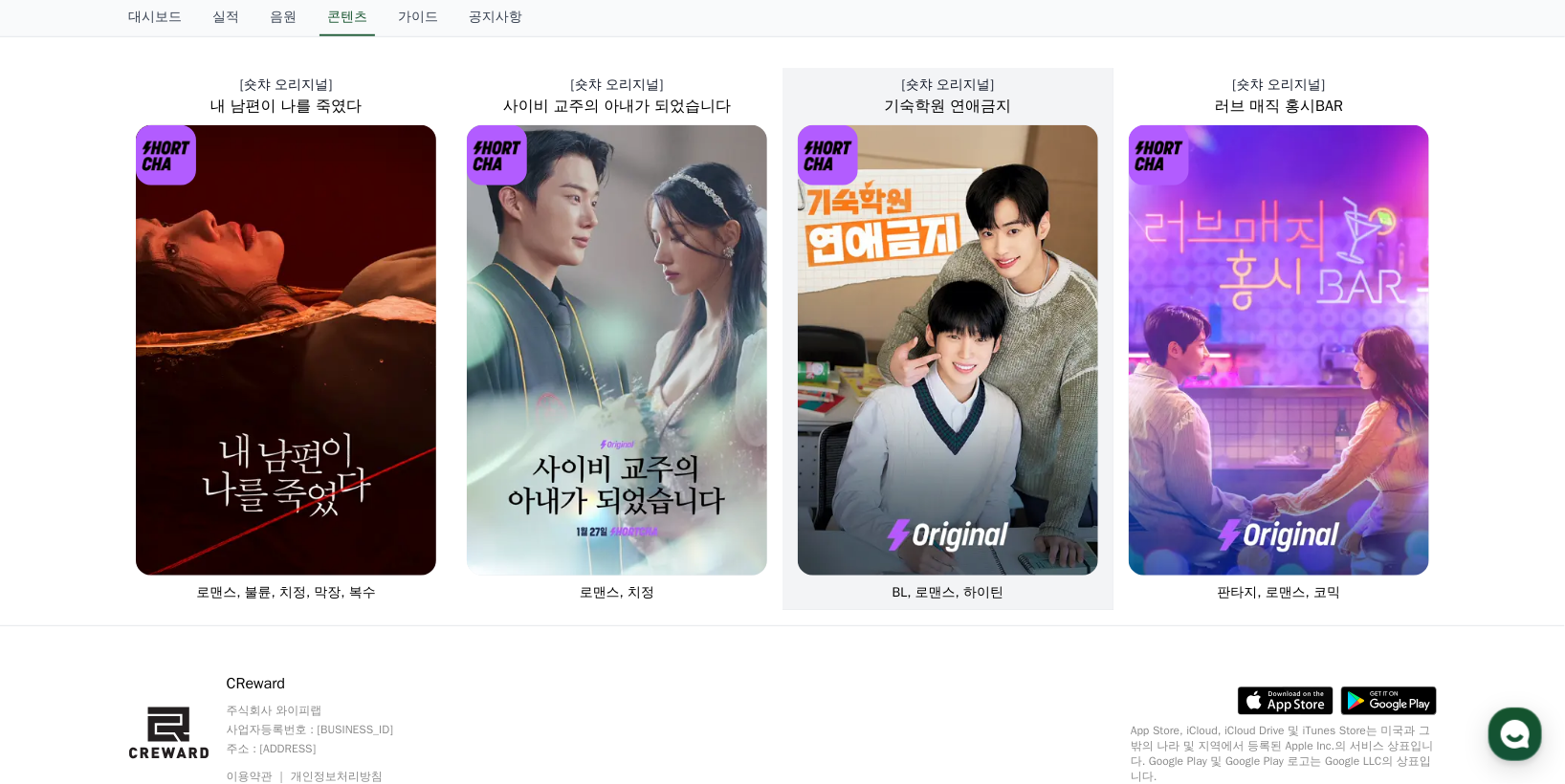 scroll, scrollTop: 783, scrollLeft: 0, axis: vertical 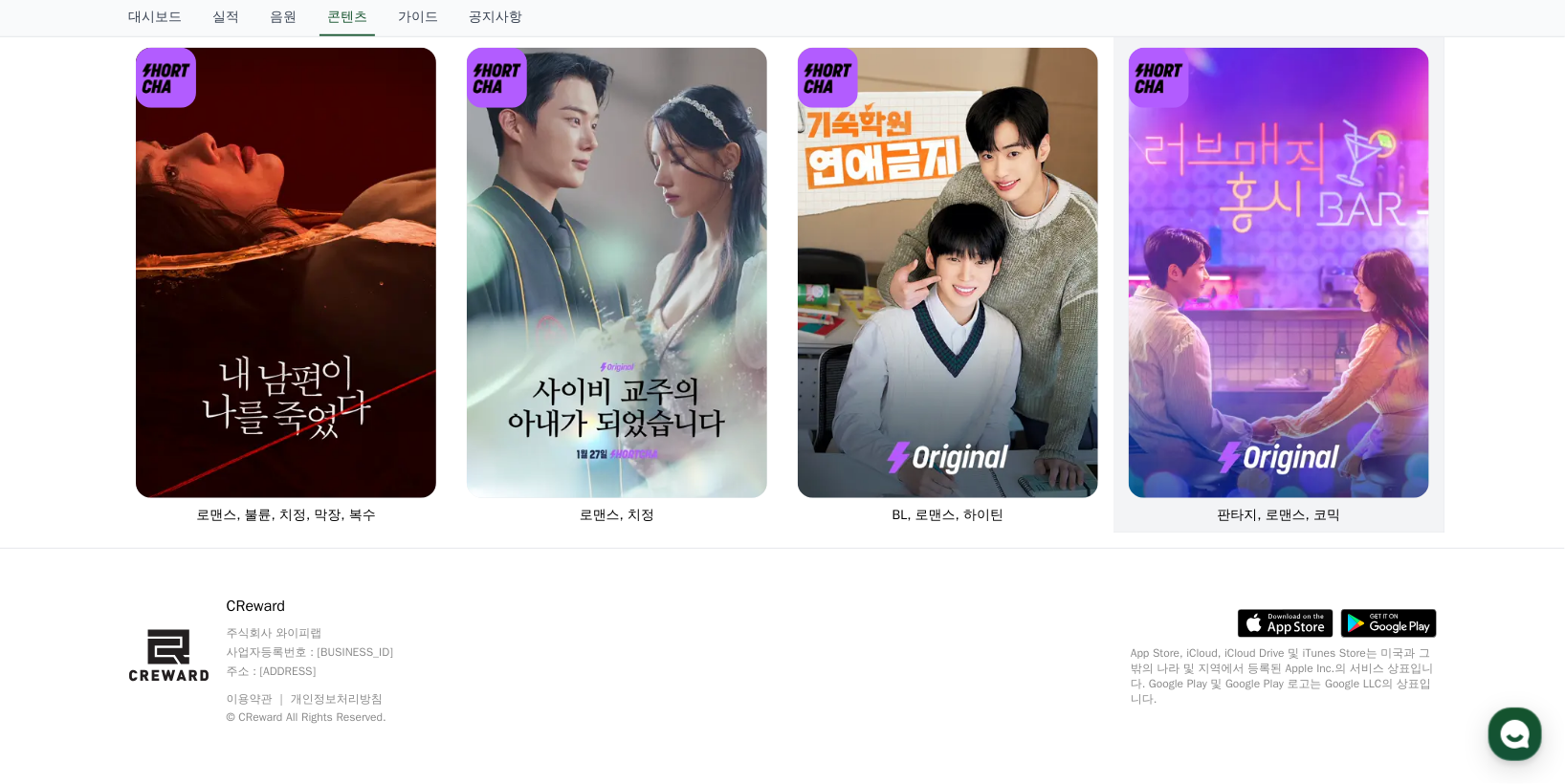 click at bounding box center (1279, 272) 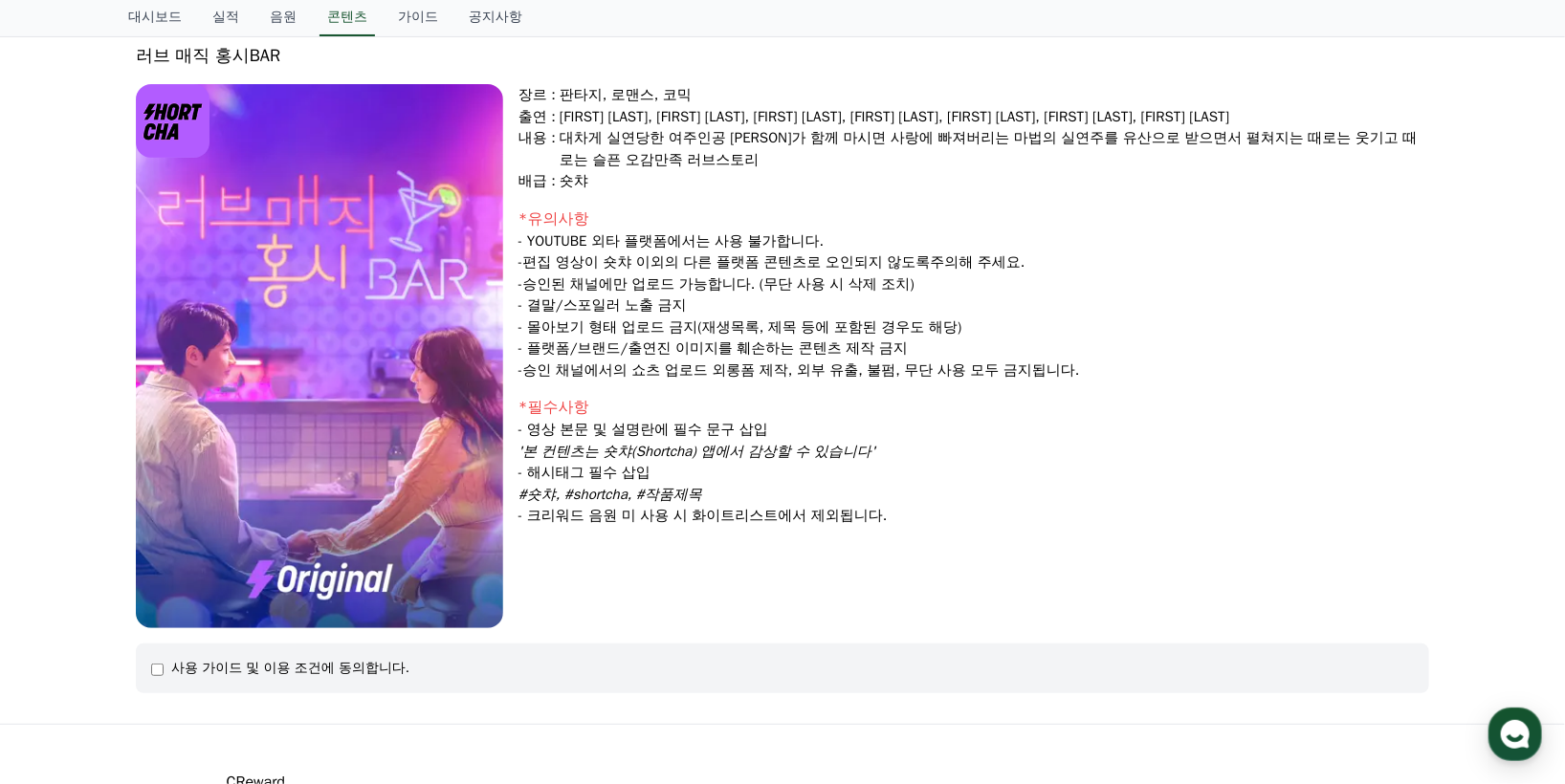 scroll, scrollTop: 297, scrollLeft: 0, axis: vertical 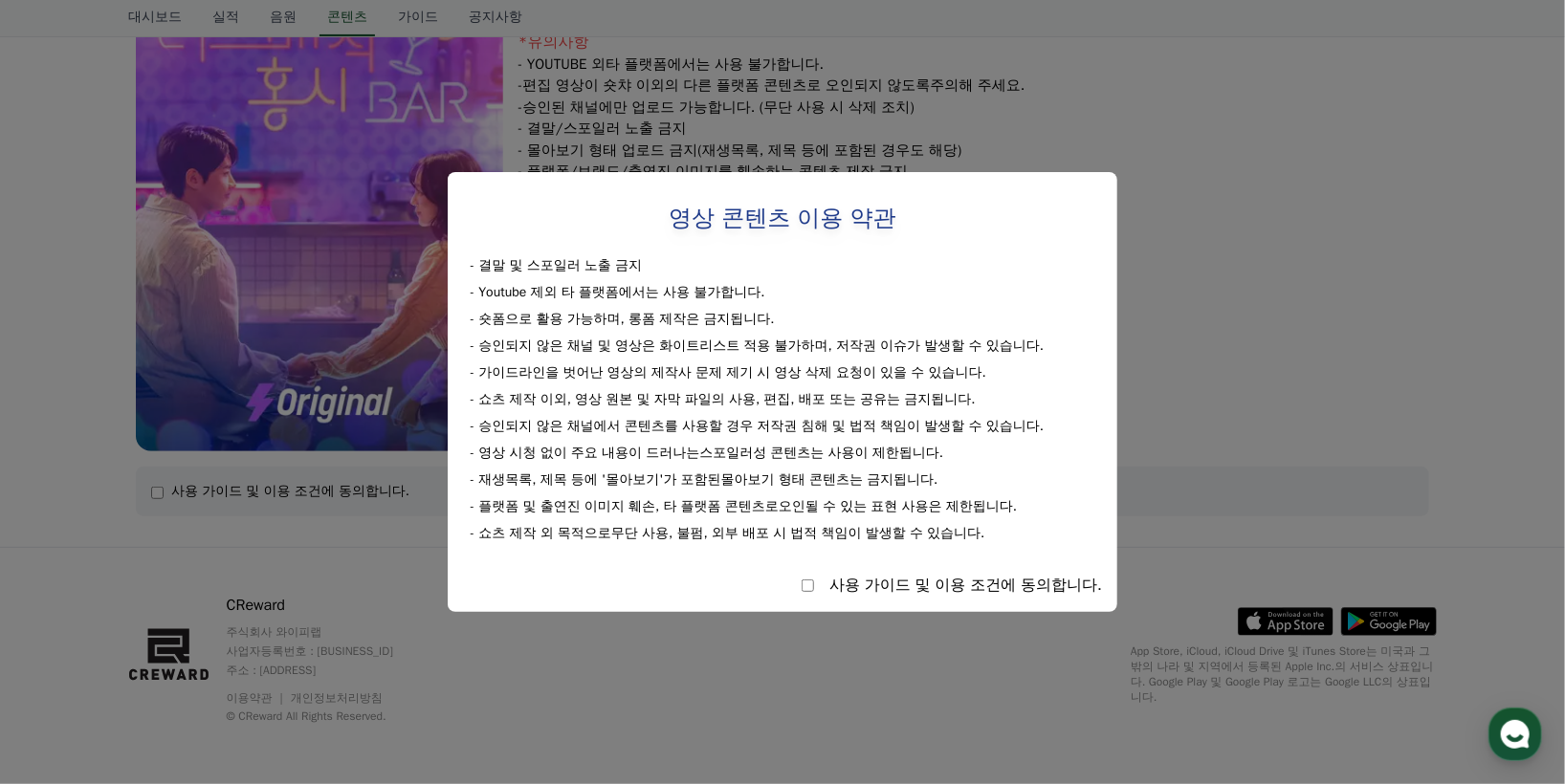 select 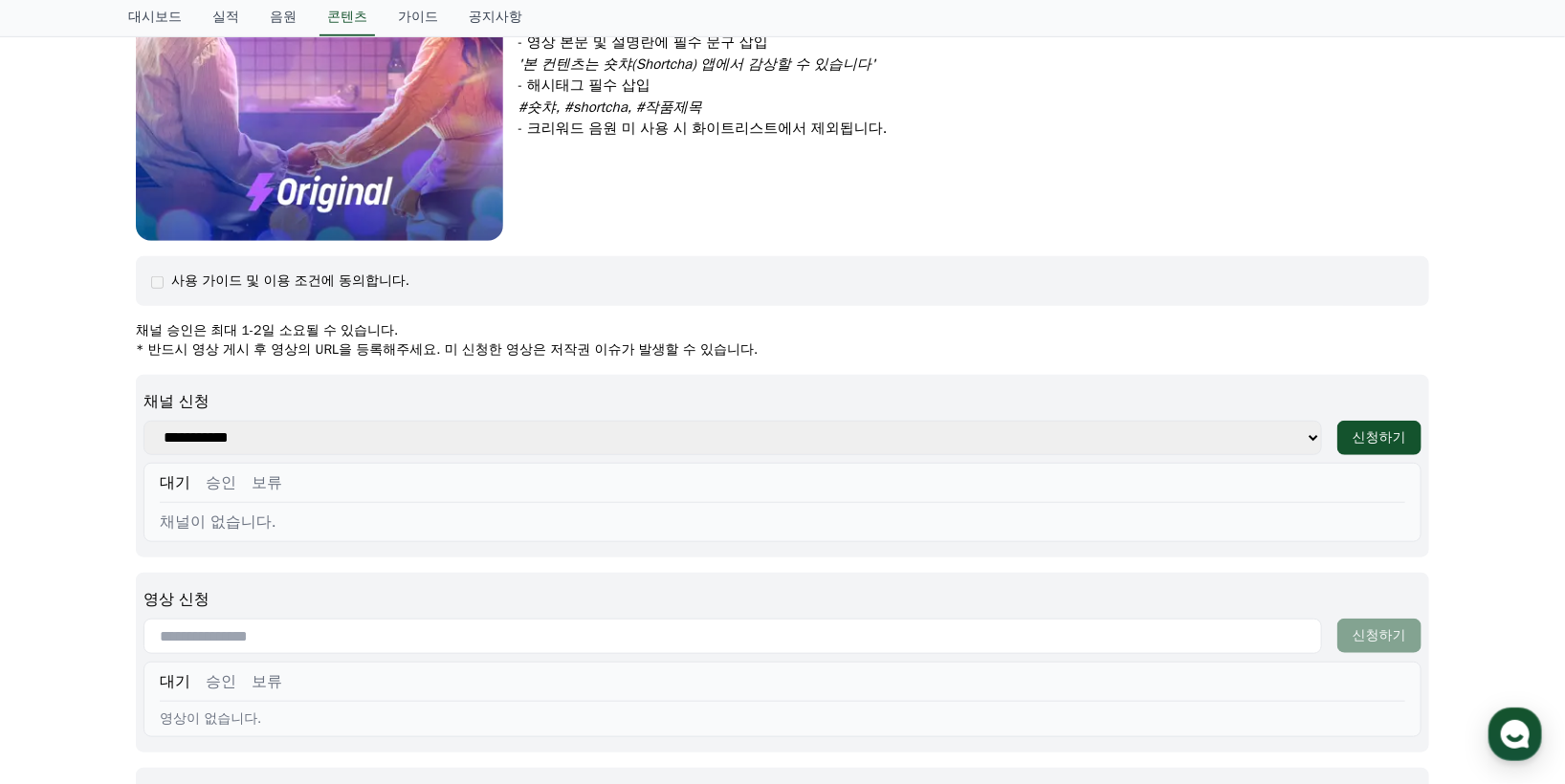 scroll, scrollTop: 616, scrollLeft: 0, axis: vertical 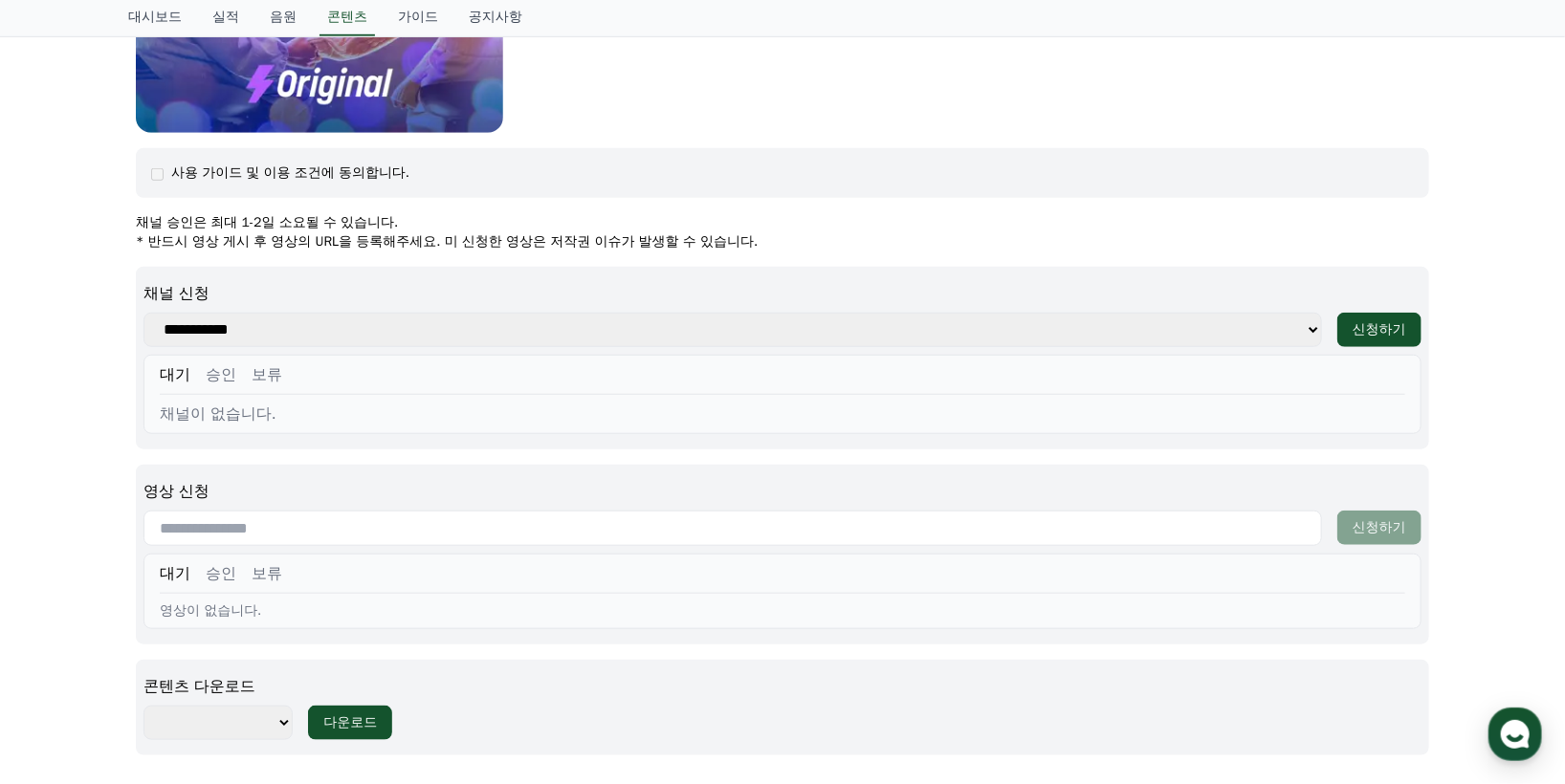 click on "**********" at bounding box center [733, 330] 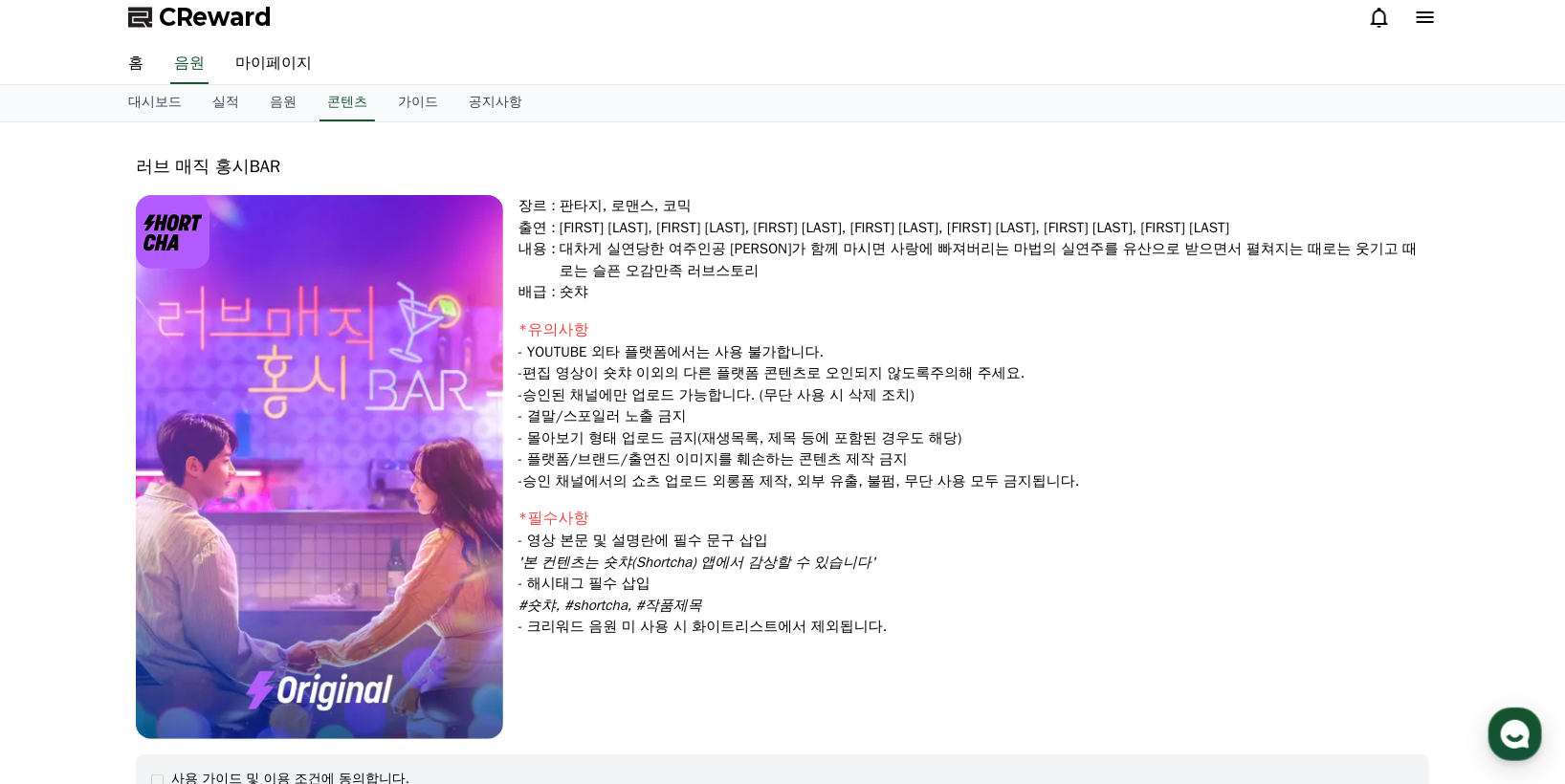scroll, scrollTop: 0, scrollLeft: 0, axis: both 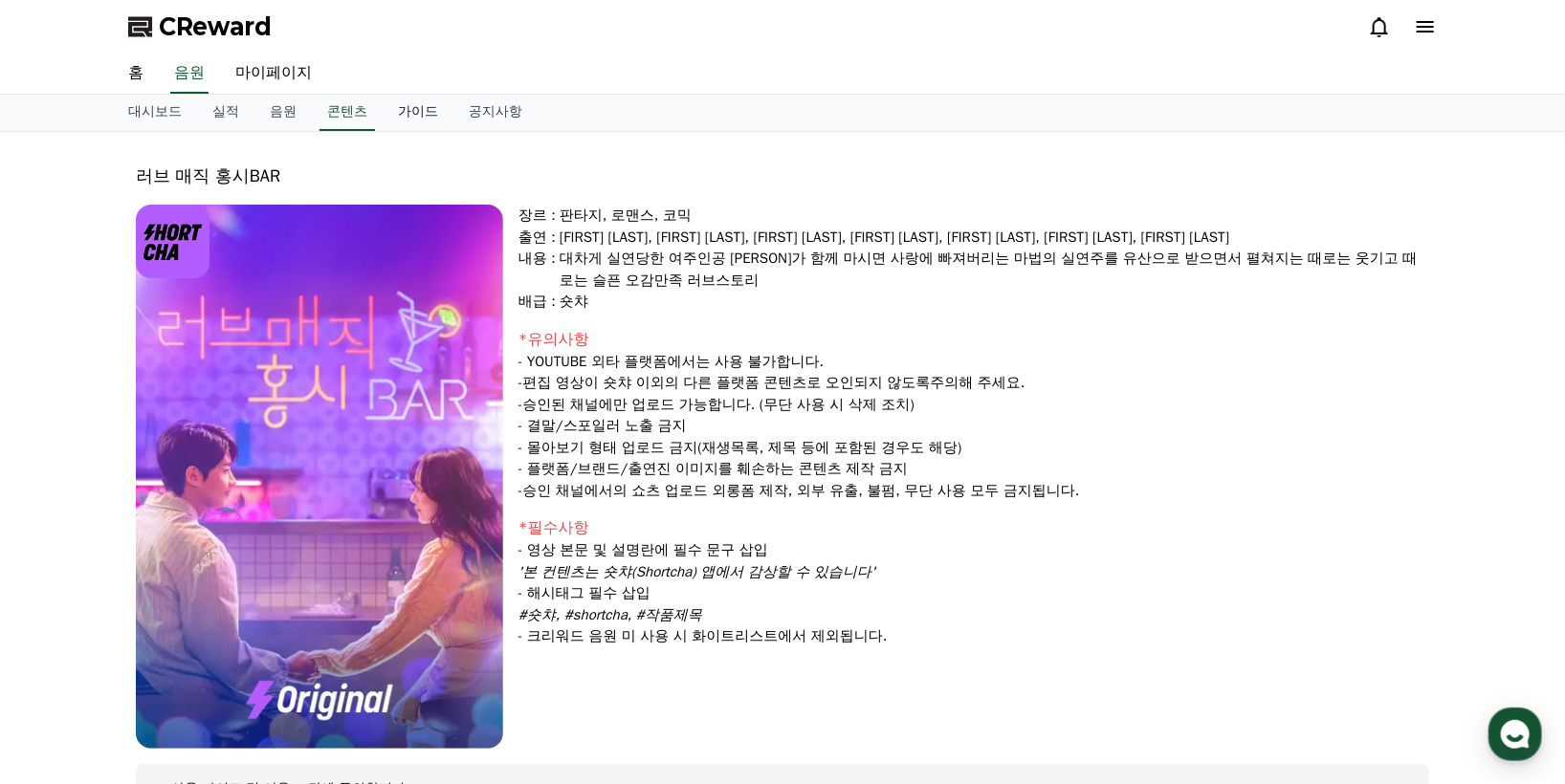 click on "가이드" at bounding box center [418, 113] 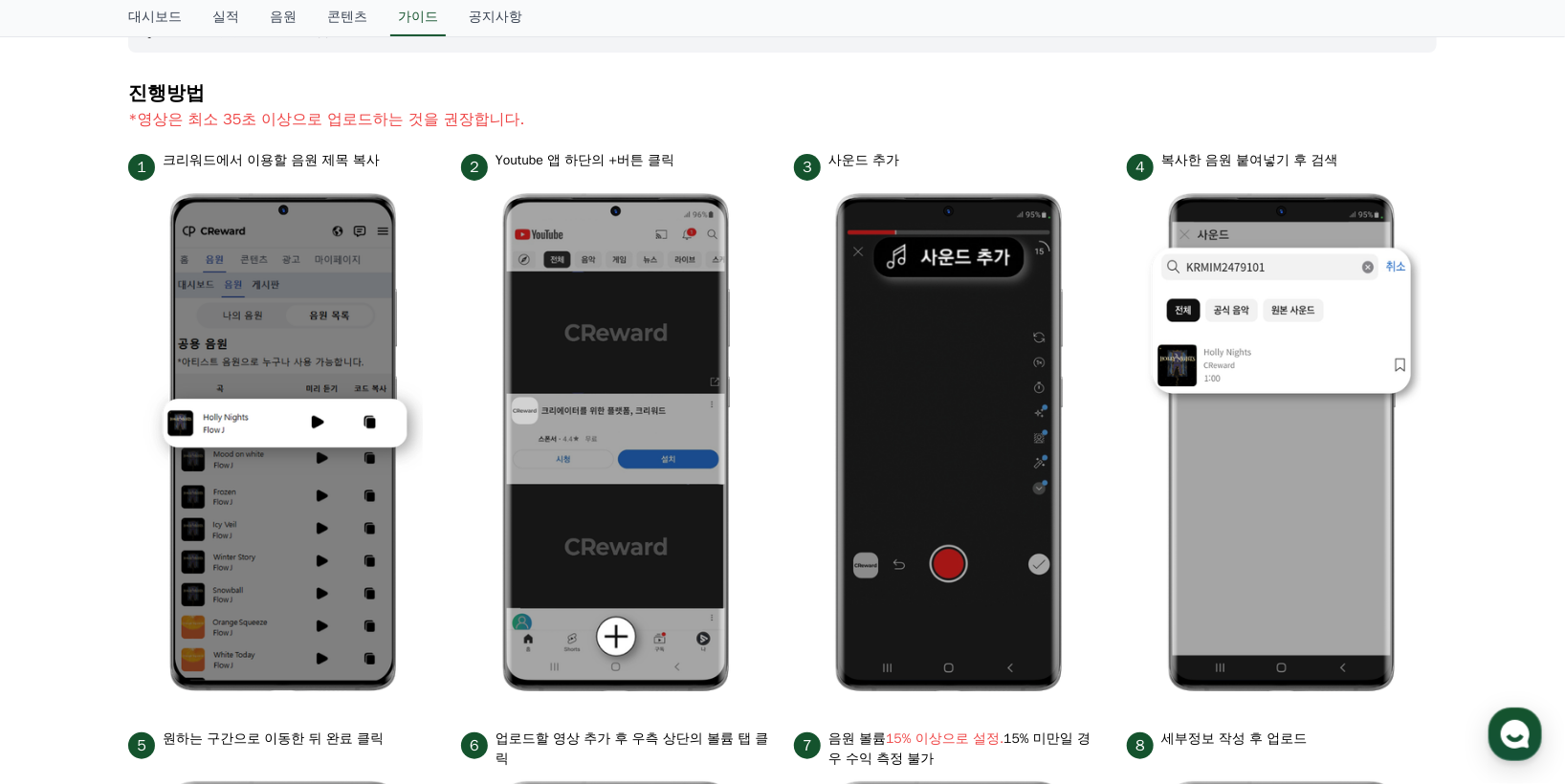 scroll, scrollTop: 0, scrollLeft: 0, axis: both 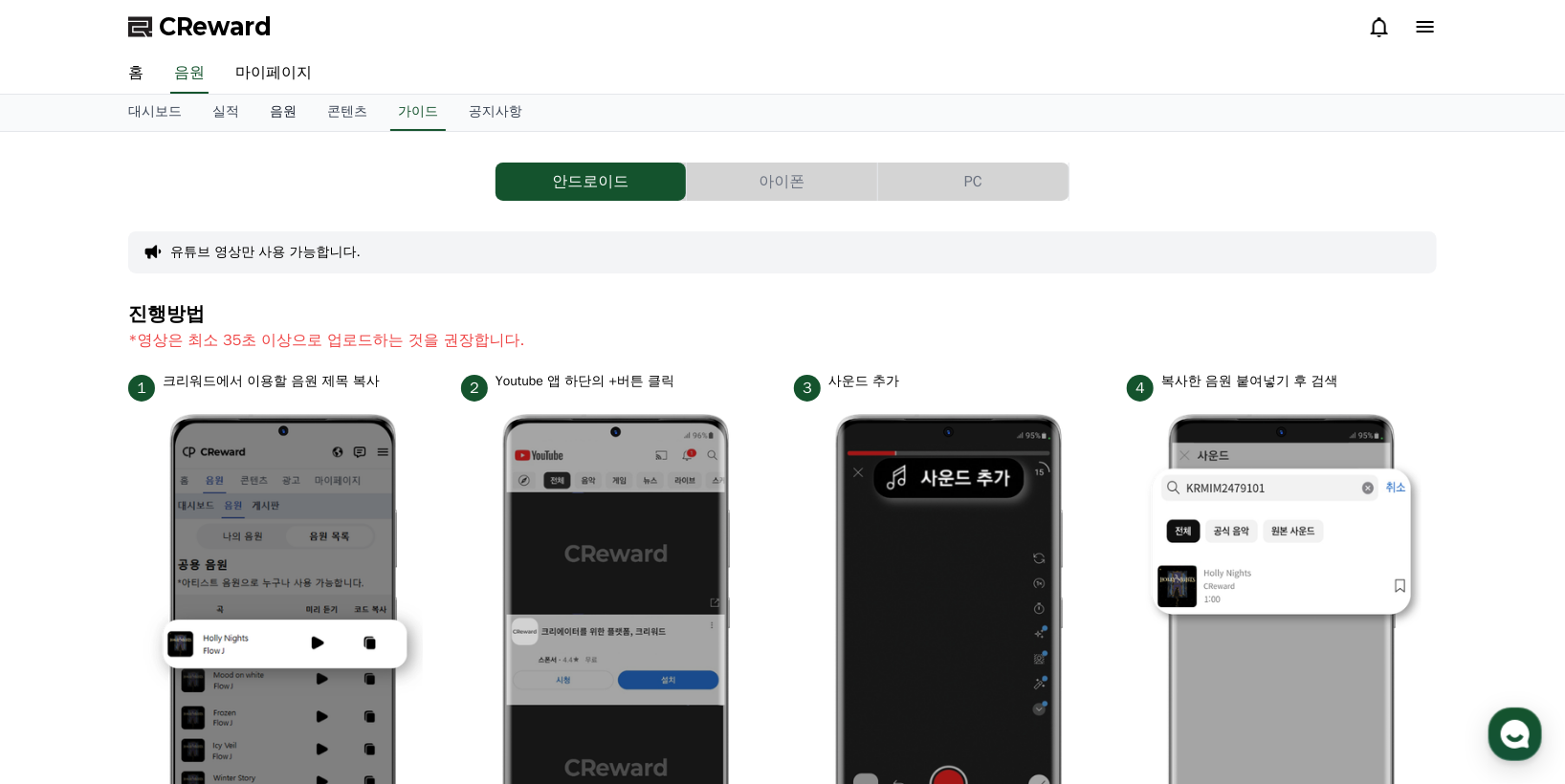 click on "음원" at bounding box center (283, 113) 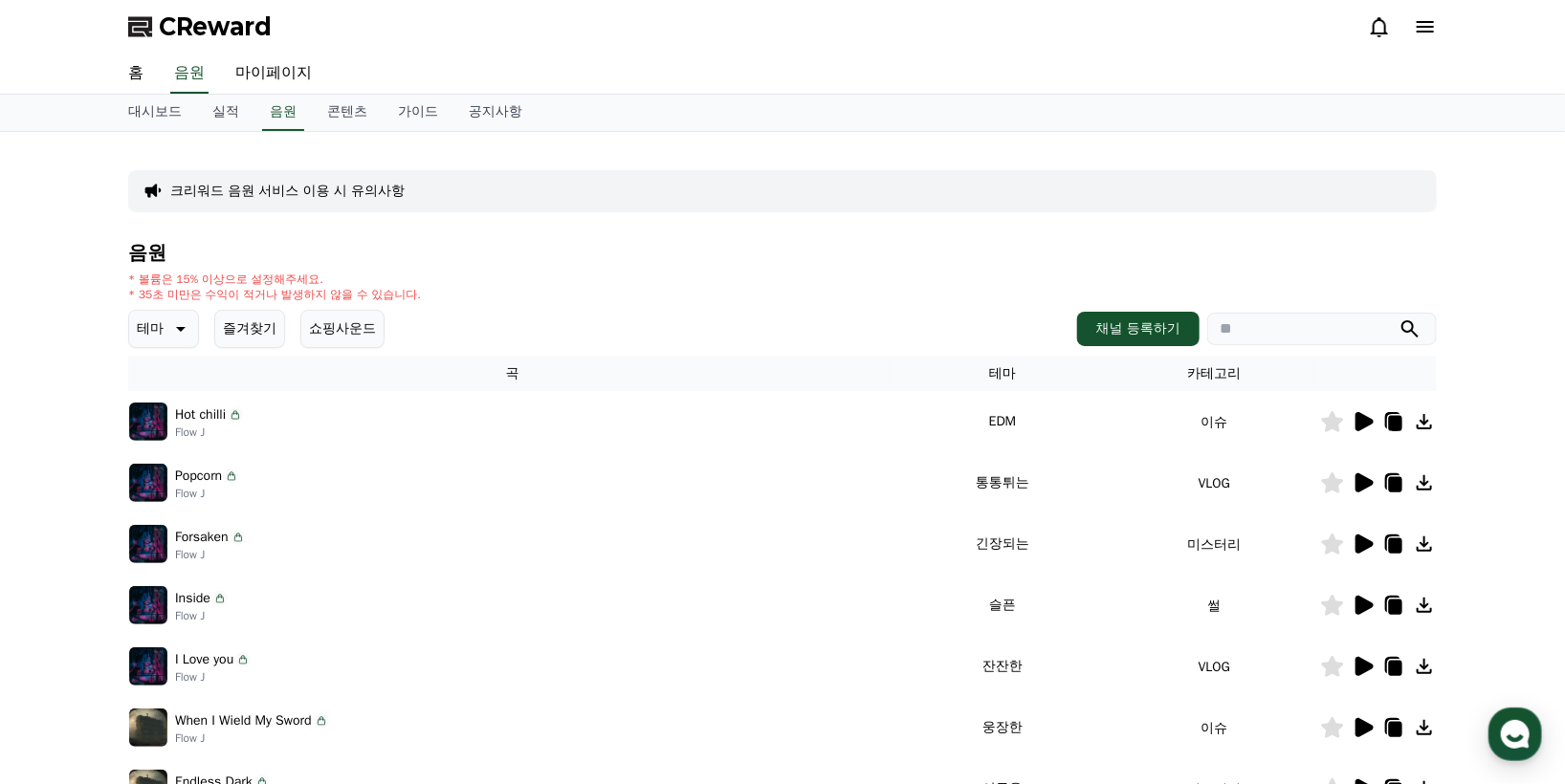 click 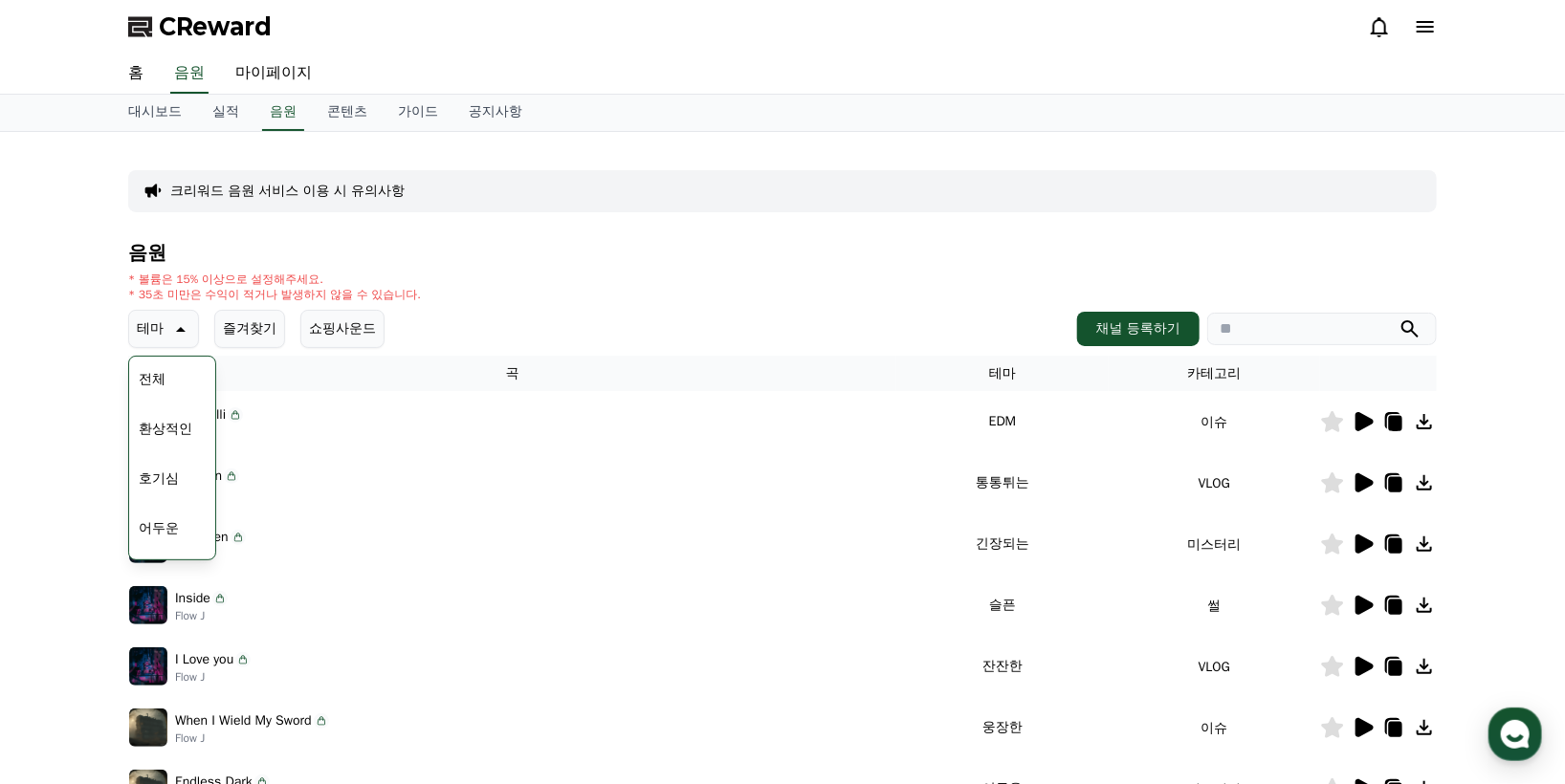 click on "환상적인" at bounding box center [165, 429] 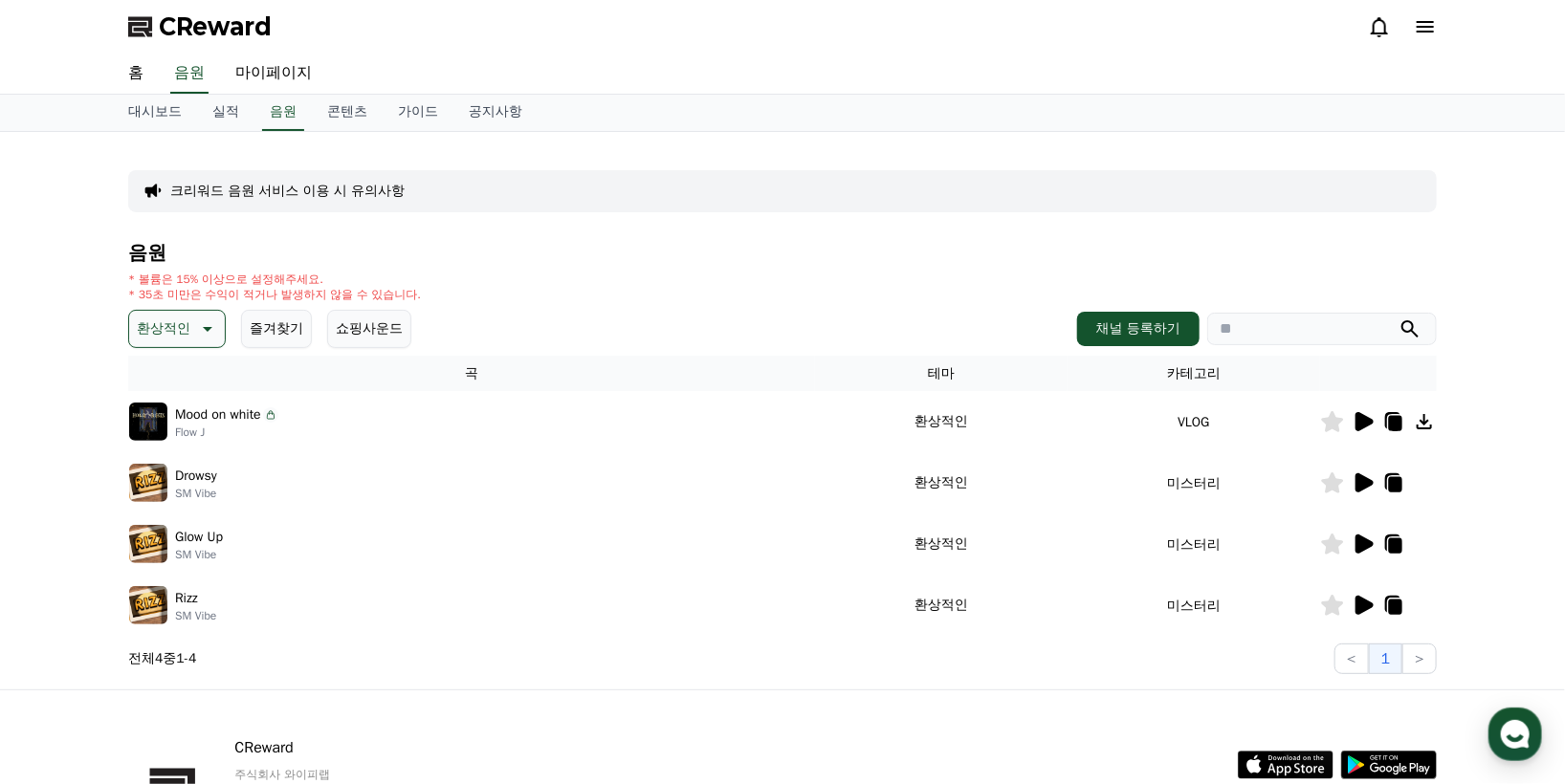 scroll, scrollTop: 0, scrollLeft: 0, axis: both 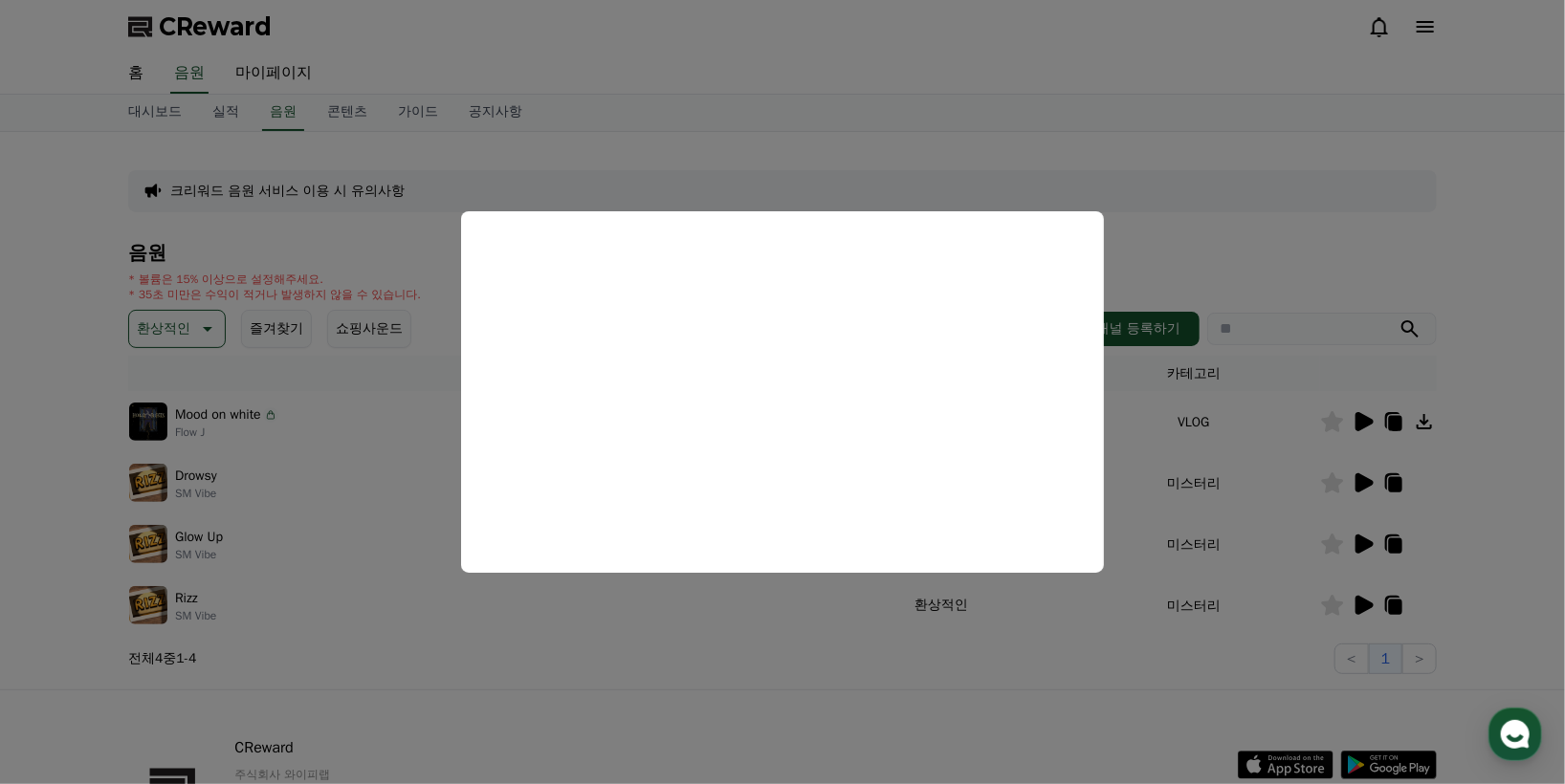 click at bounding box center (782, 392) 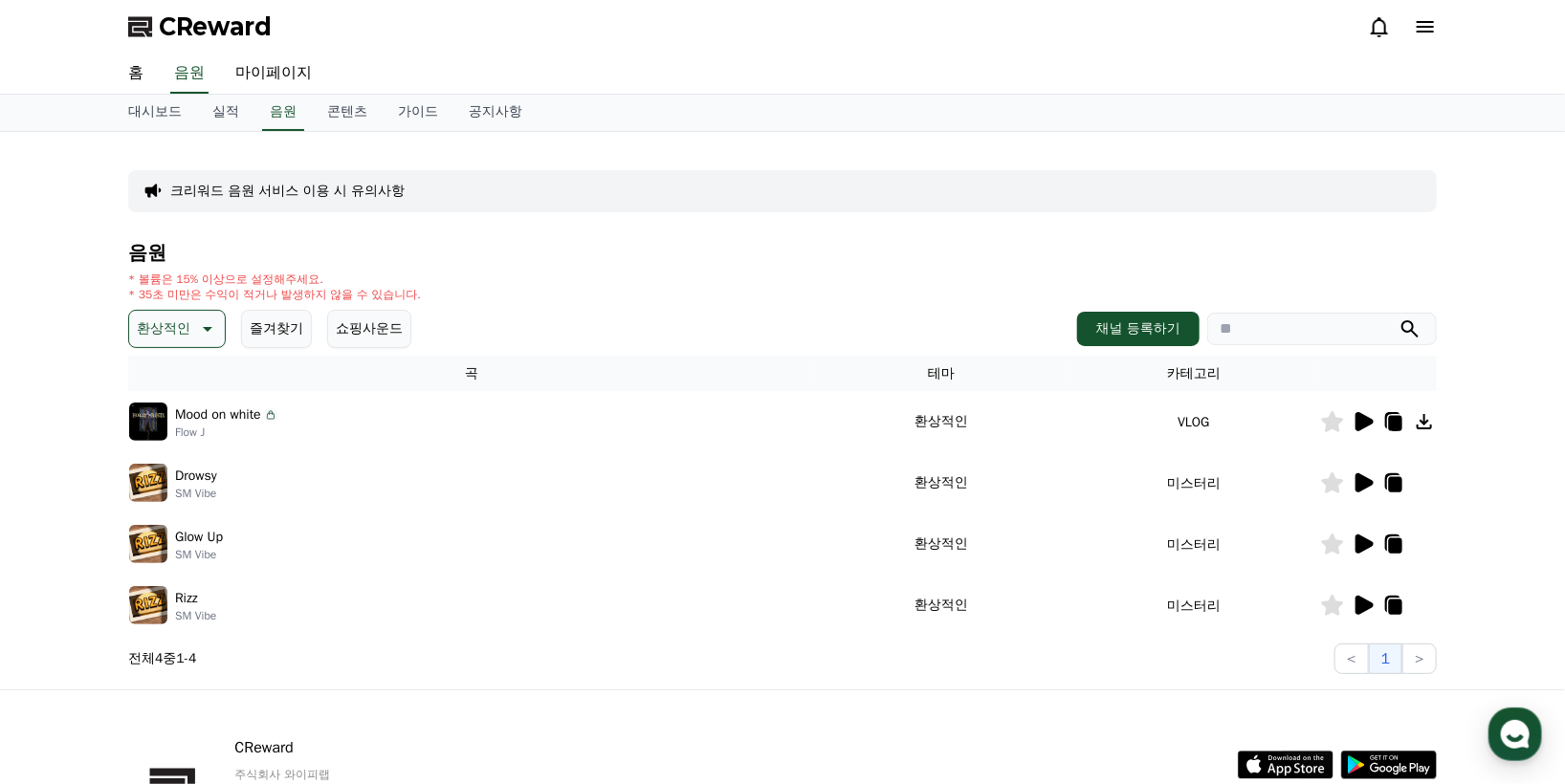 click 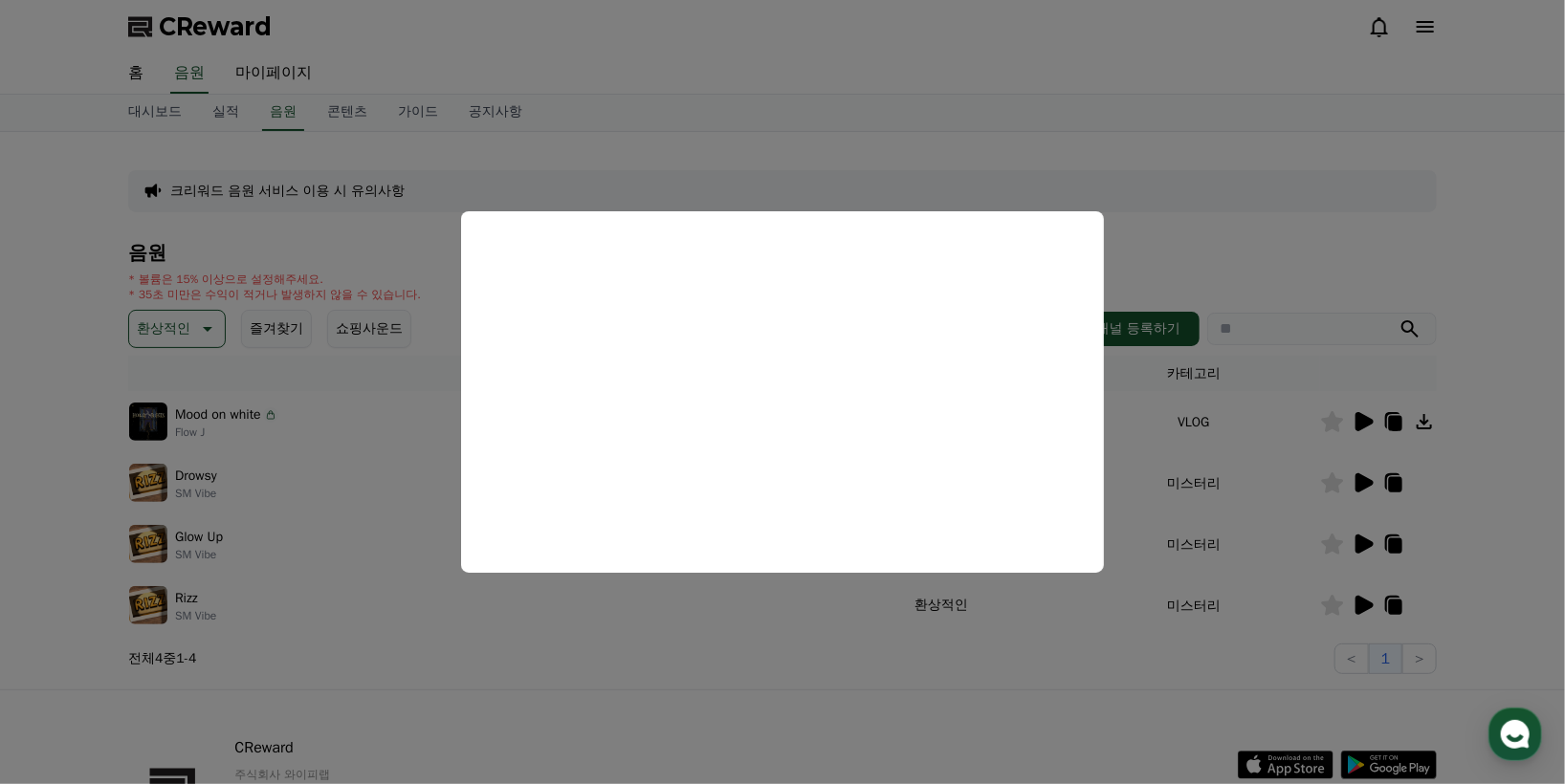 click at bounding box center (782, 392) 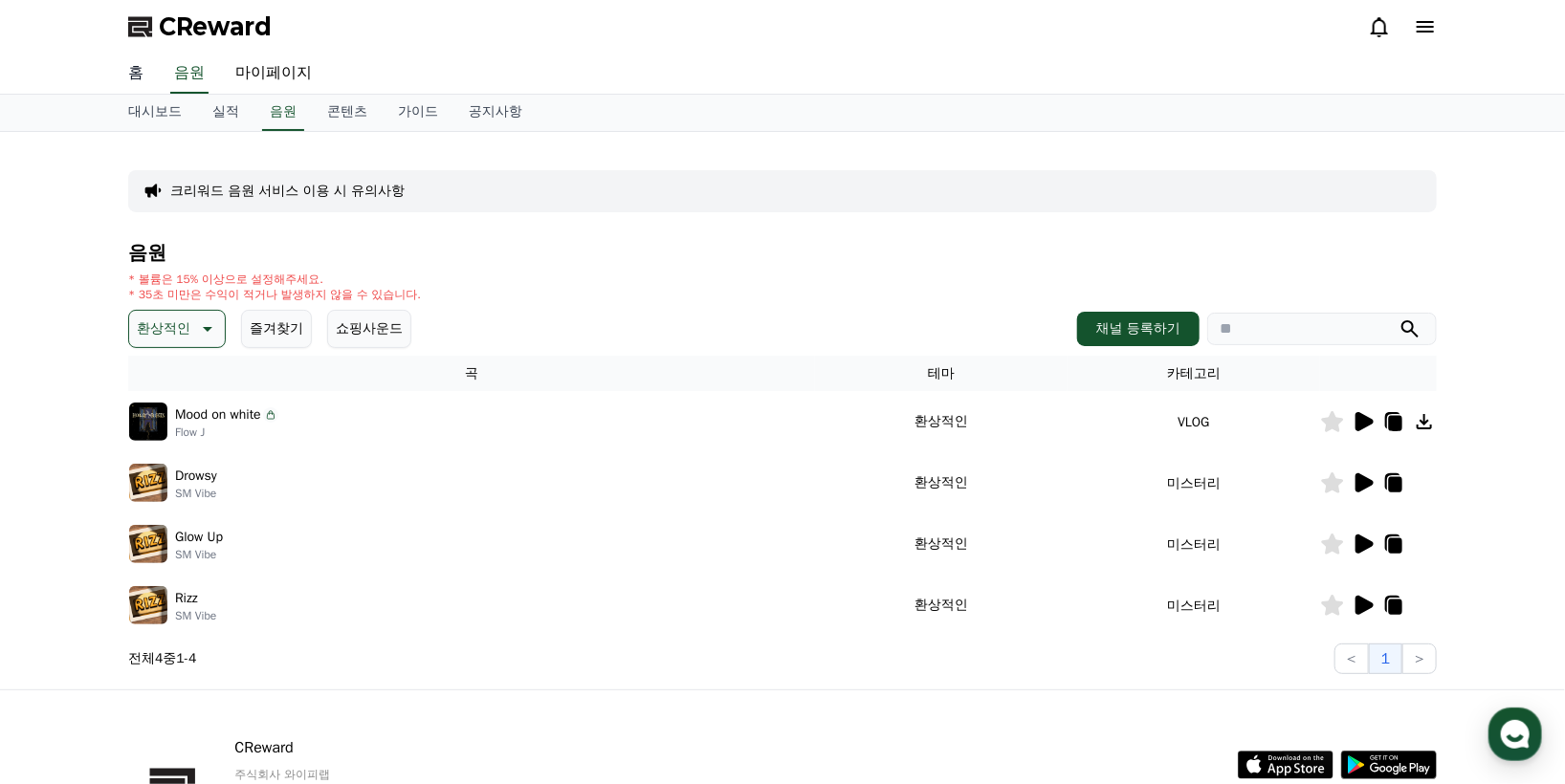 click on "홈" at bounding box center (136, 74) 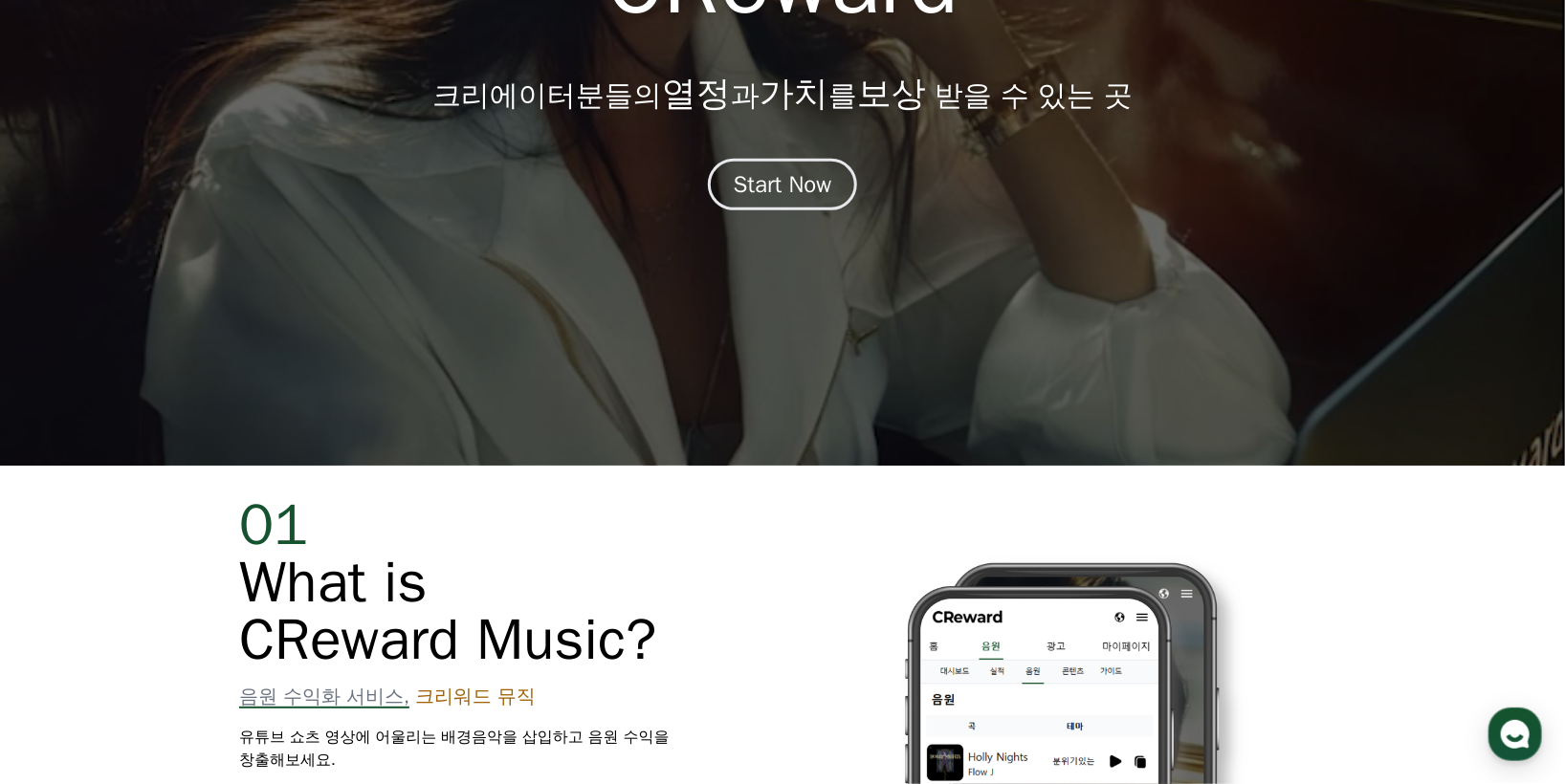 scroll, scrollTop: 0, scrollLeft: 0, axis: both 